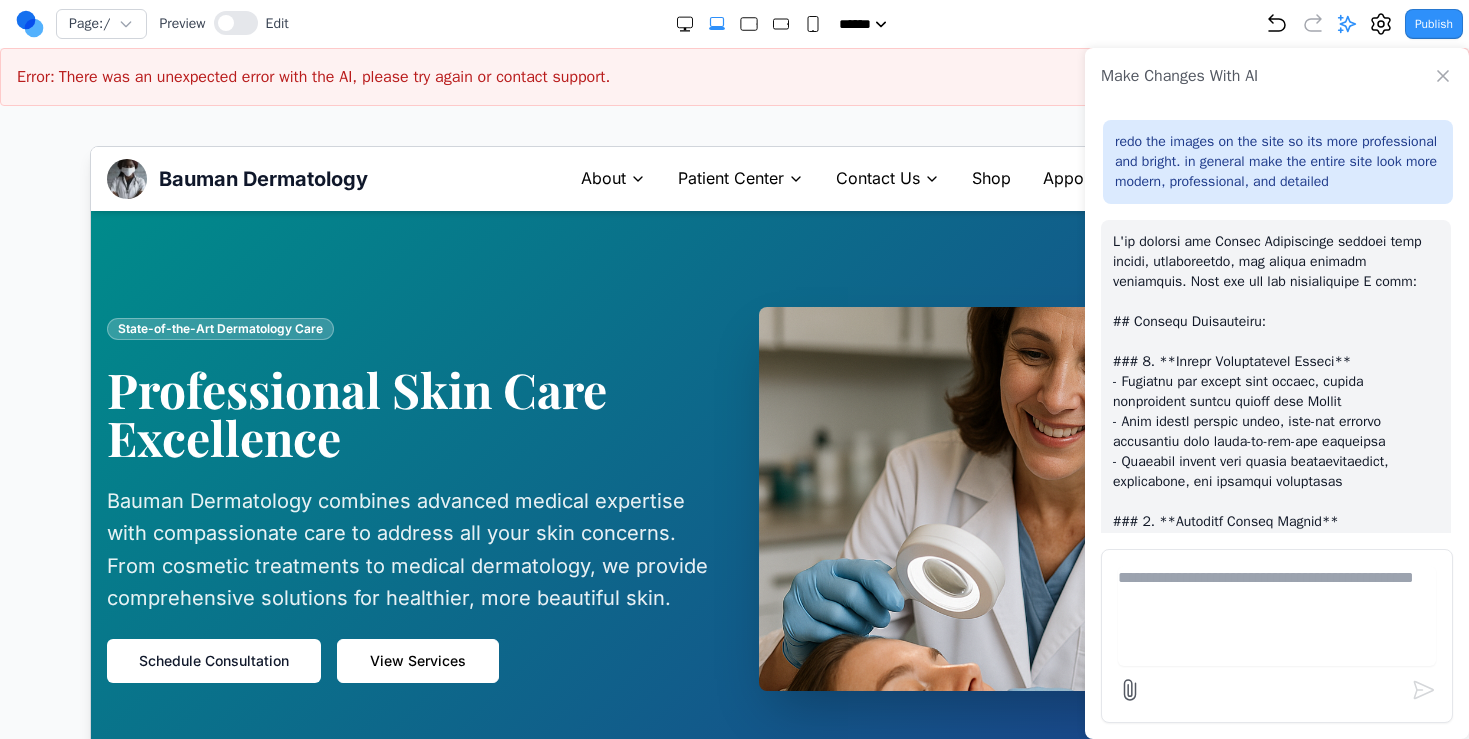 scroll, scrollTop: 1801, scrollLeft: 0, axis: vertical 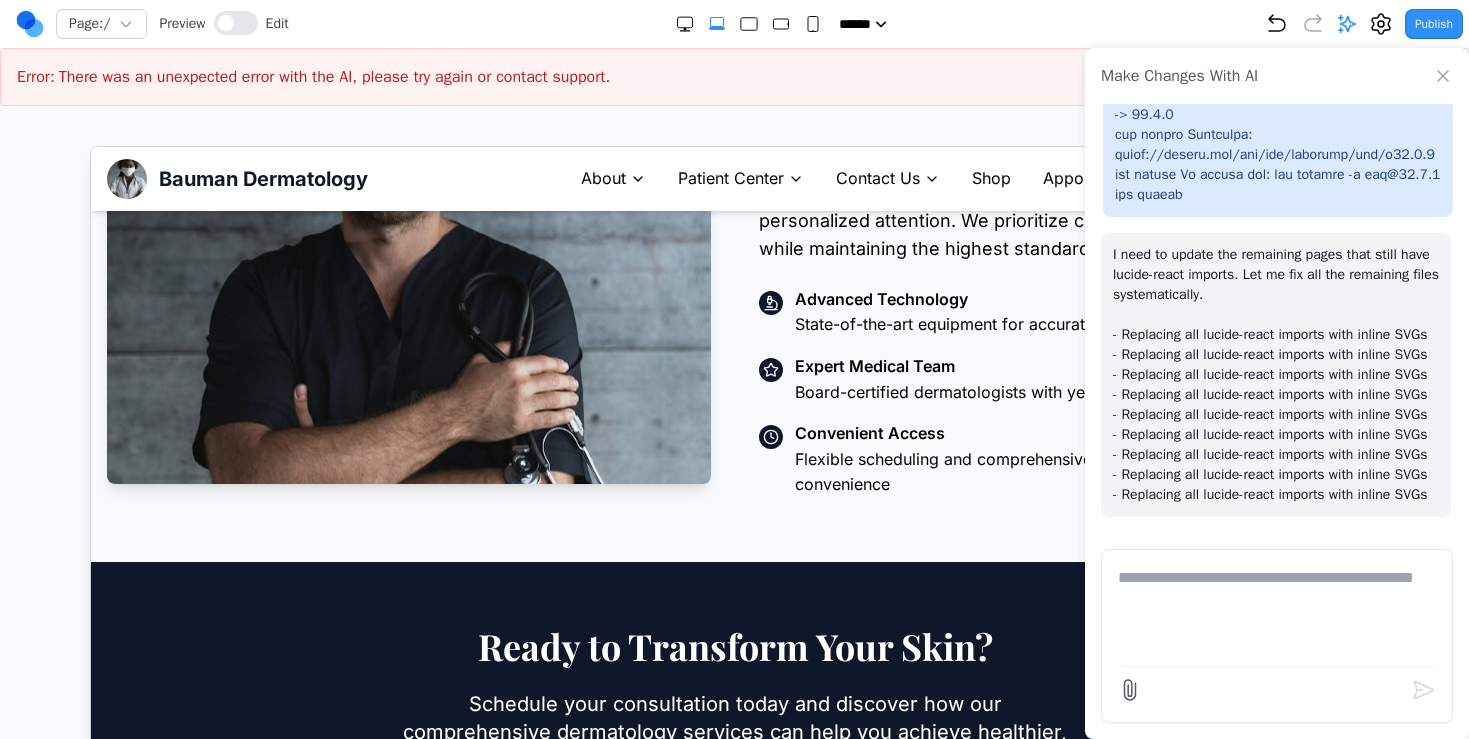 click on "I need to update the remaining pages that still have lucide-react imports. Let me fix all the remaining files systematically.
- Replacing all lucide-react imports with inline SVGs
- Replacing all lucide-react imports with inline SVGs
- Replacing all lucide-react imports with inline SVGs
- Replacing all lucide-react imports with inline SVGs
- Replacing all lucide-react imports with inline SVGs
- Replacing all lucide-react imports with inline SVGs
- Replacing all lucide-react imports with inline SVGs
- Replacing all lucide-react imports with inline SVGs
- Replacing all lucide-react imports with inline SVGs" at bounding box center [1276, 375] 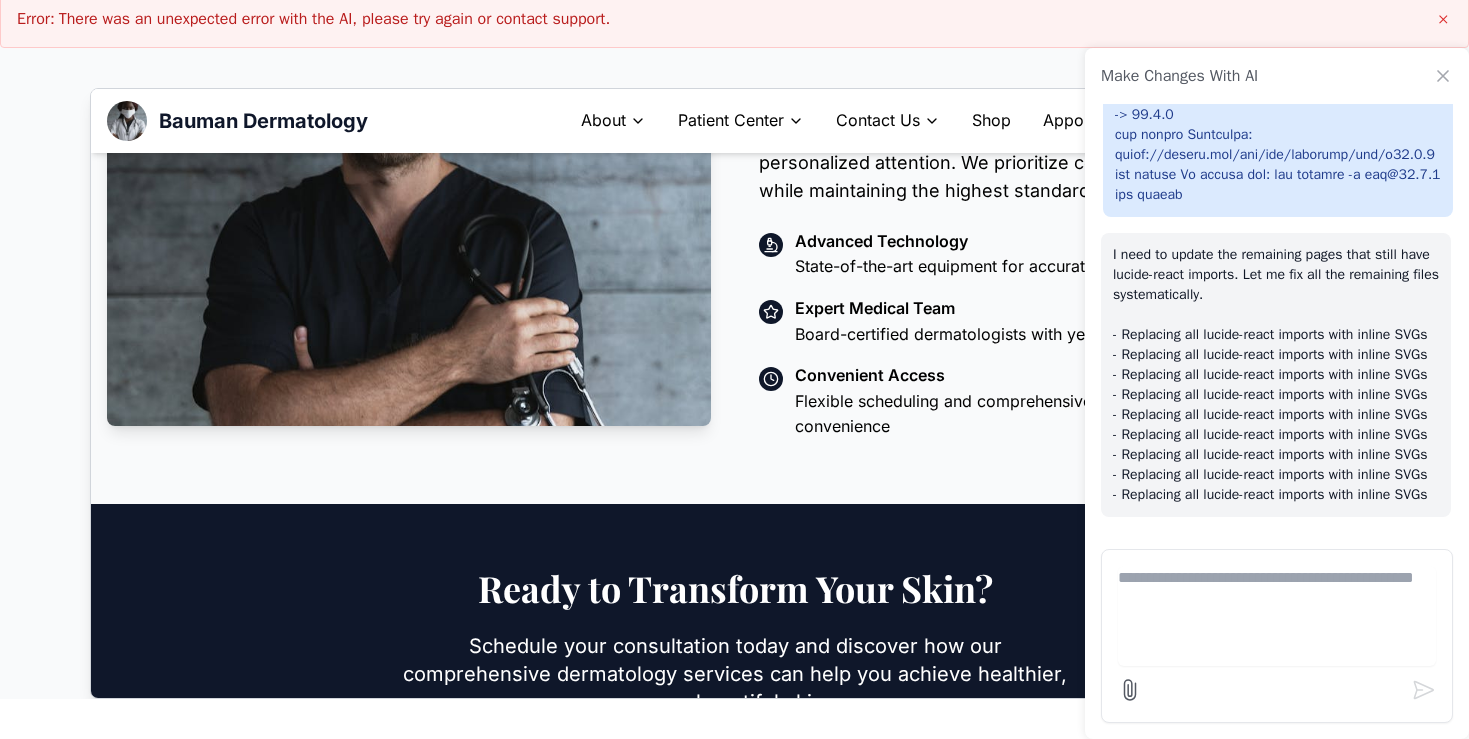 scroll, scrollTop: 22687, scrollLeft: 0, axis: vertical 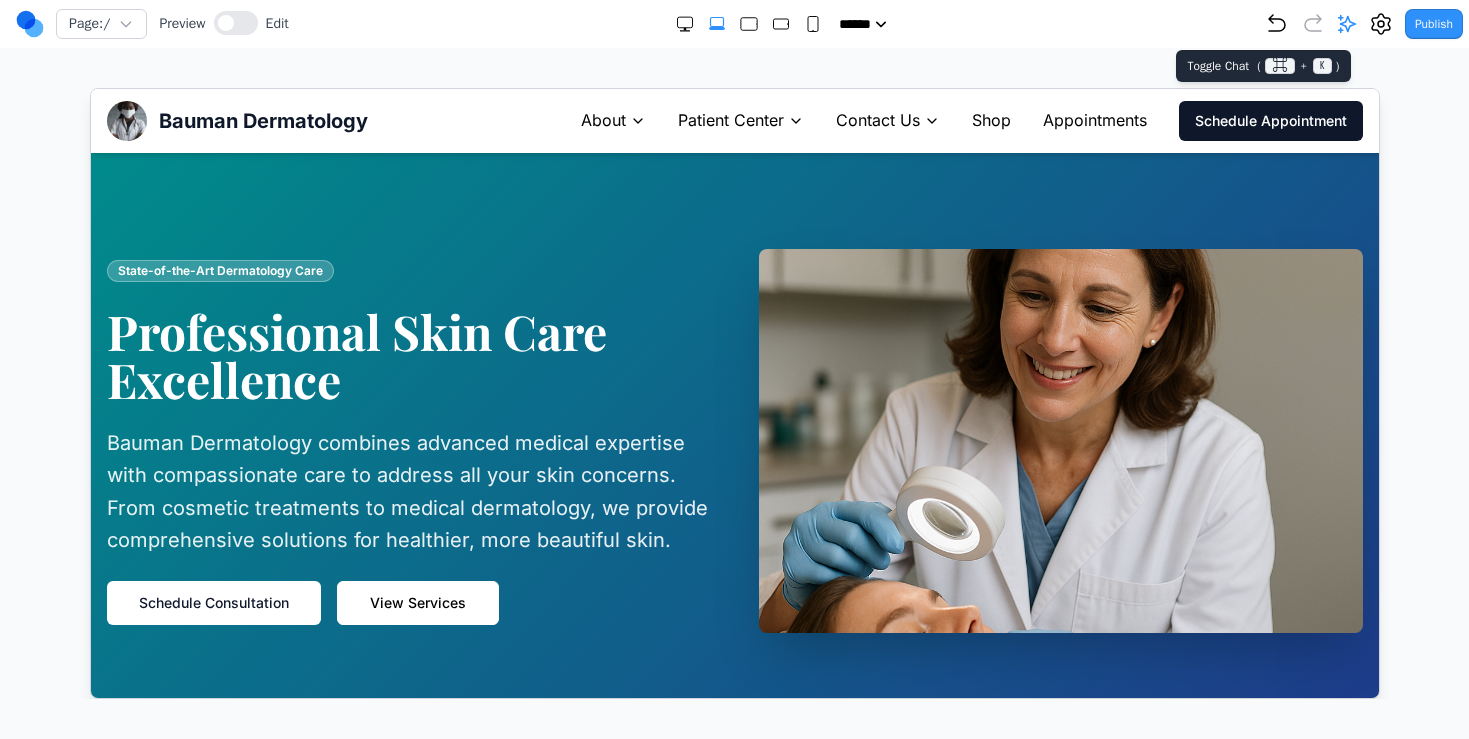 click 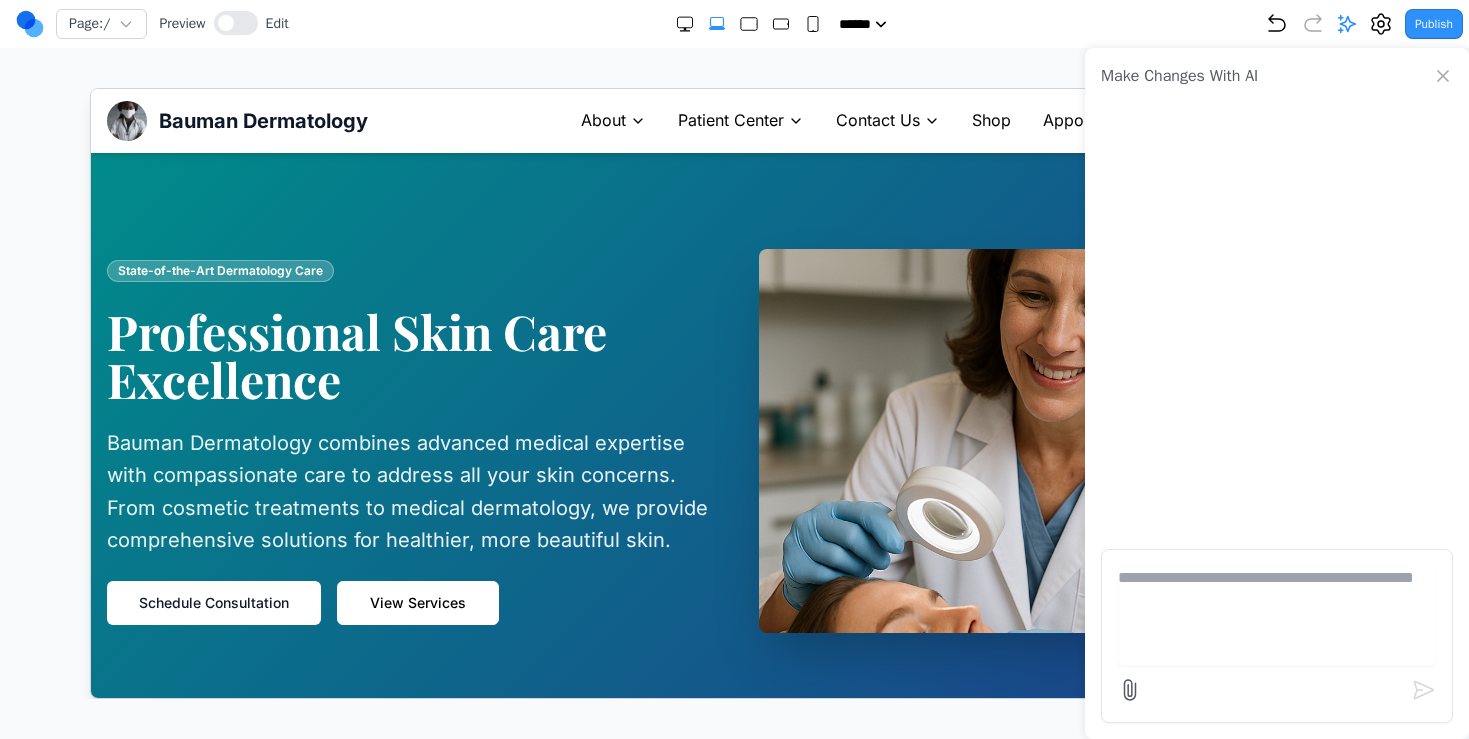 click at bounding box center [1277, 616] 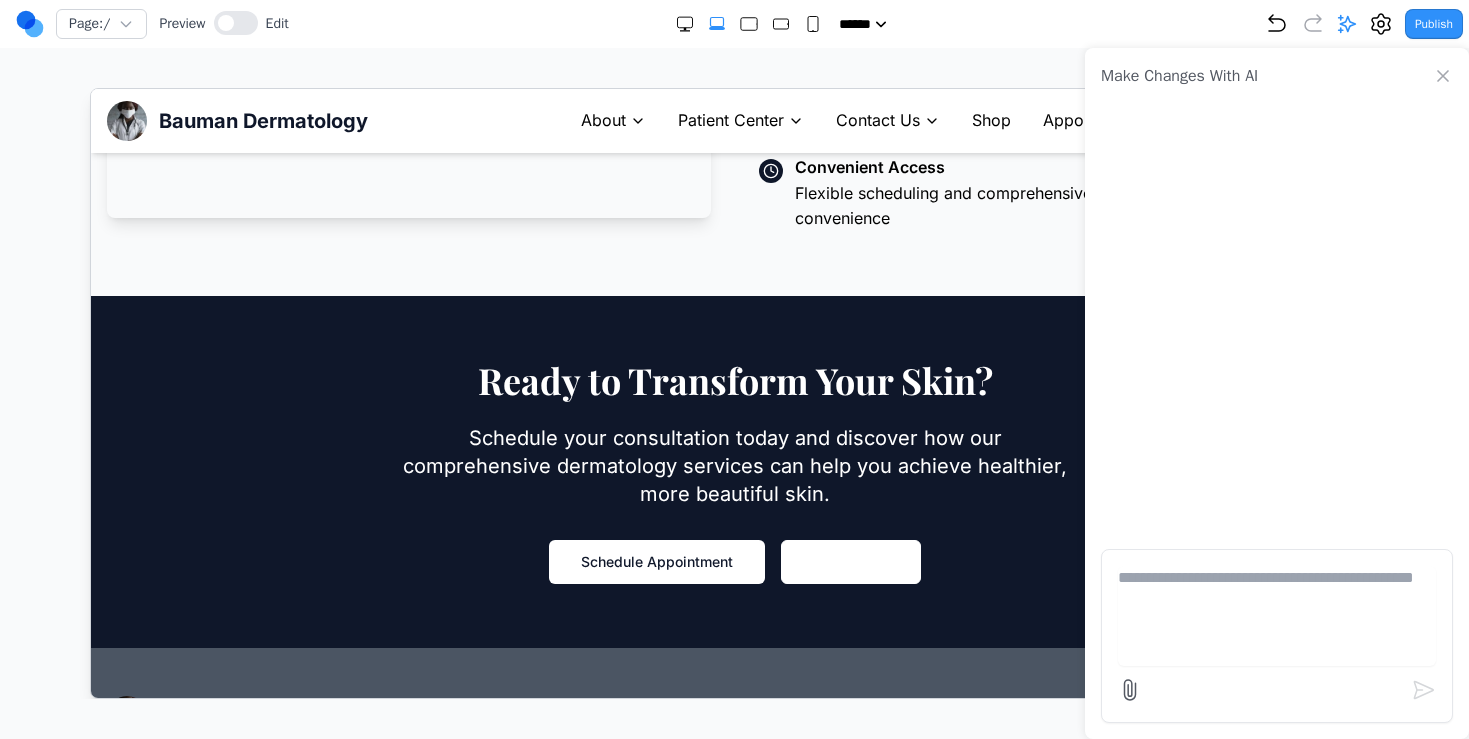 scroll, scrollTop: 2180, scrollLeft: 0, axis: vertical 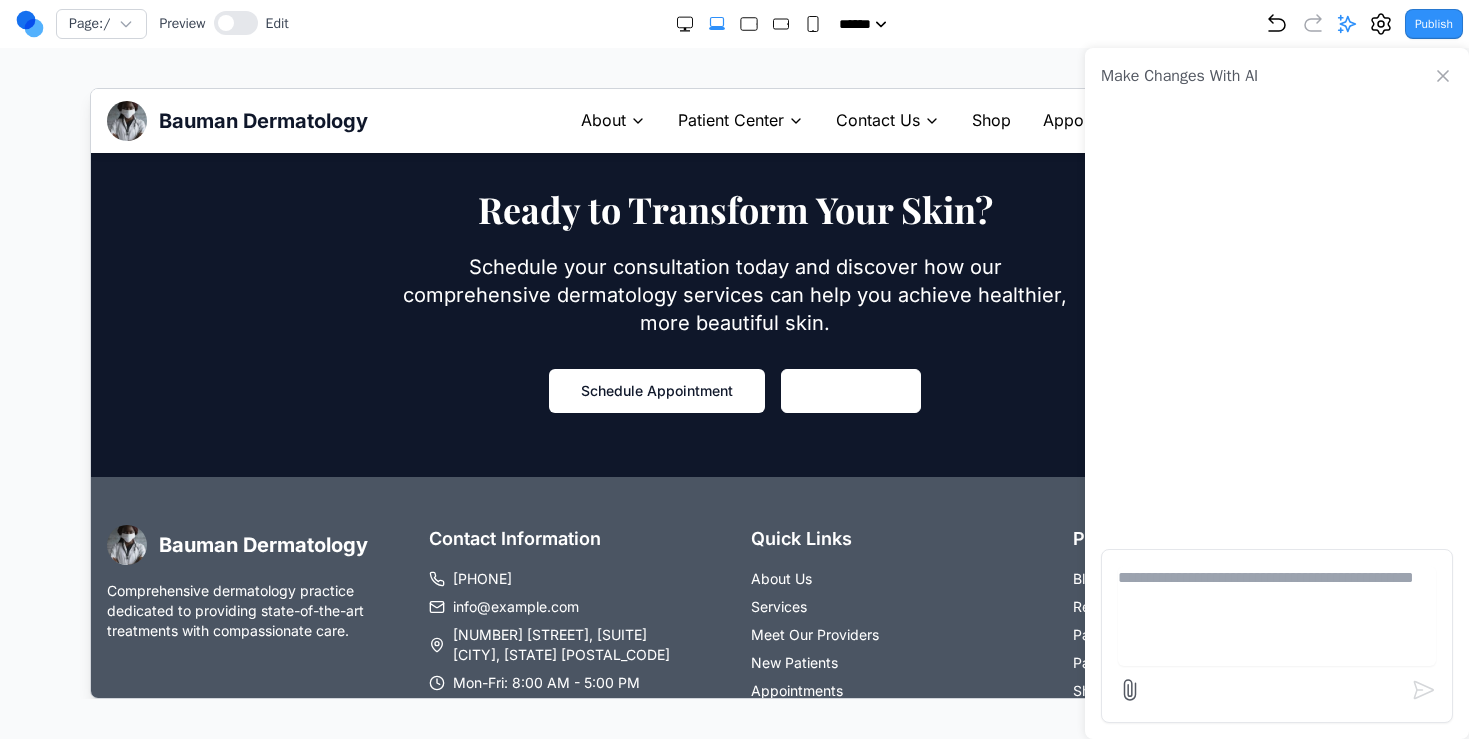 click at bounding box center (1277, 616) 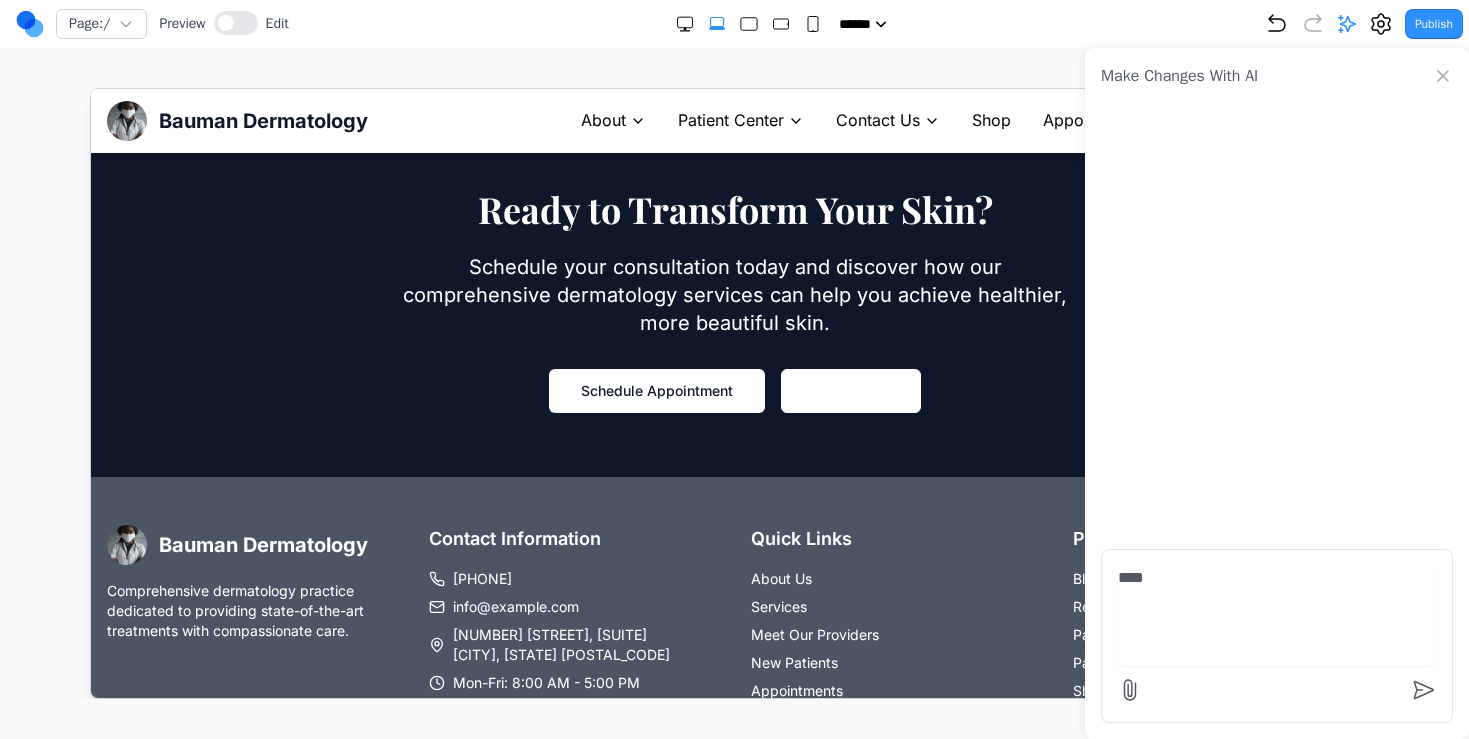 type on "****" 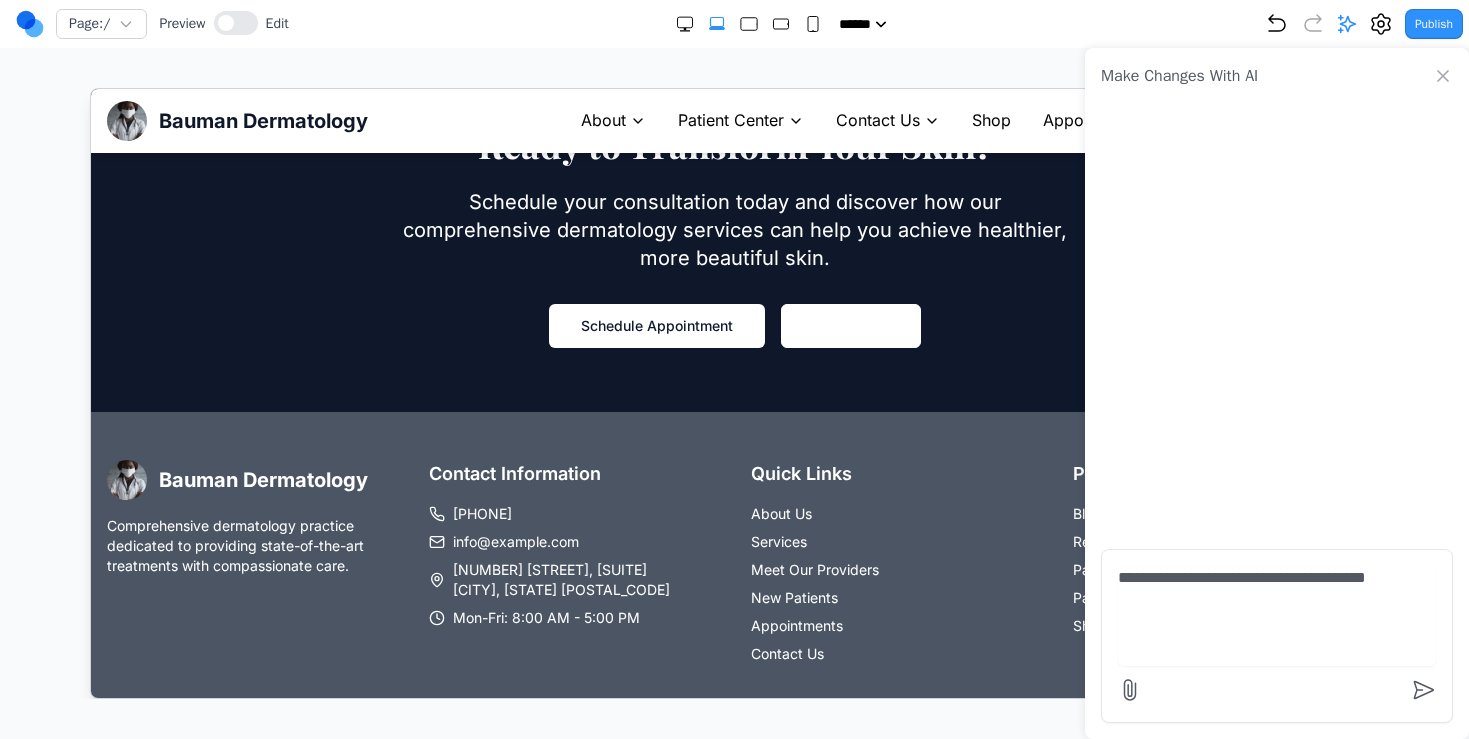 scroll, scrollTop: 2344, scrollLeft: 0, axis: vertical 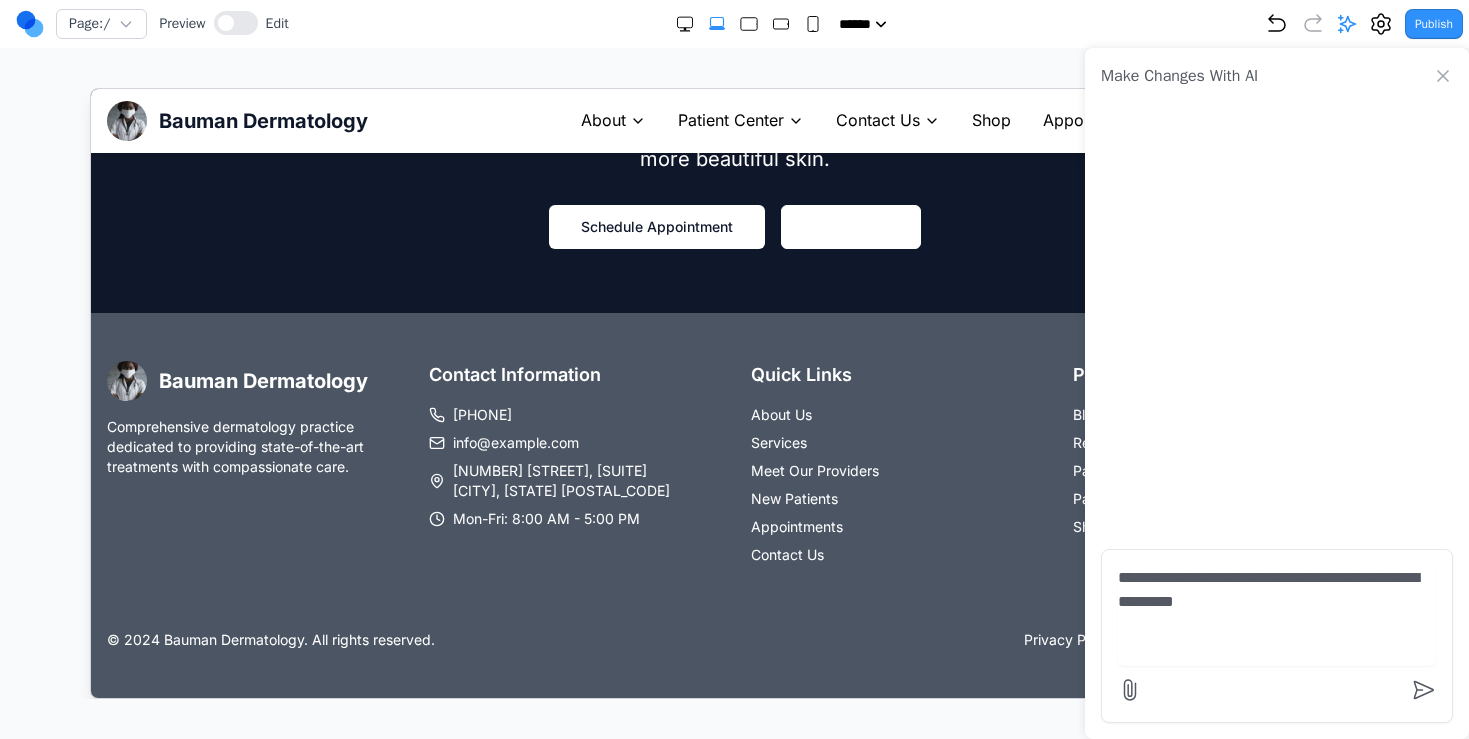 click on "**********" at bounding box center [1277, 616] 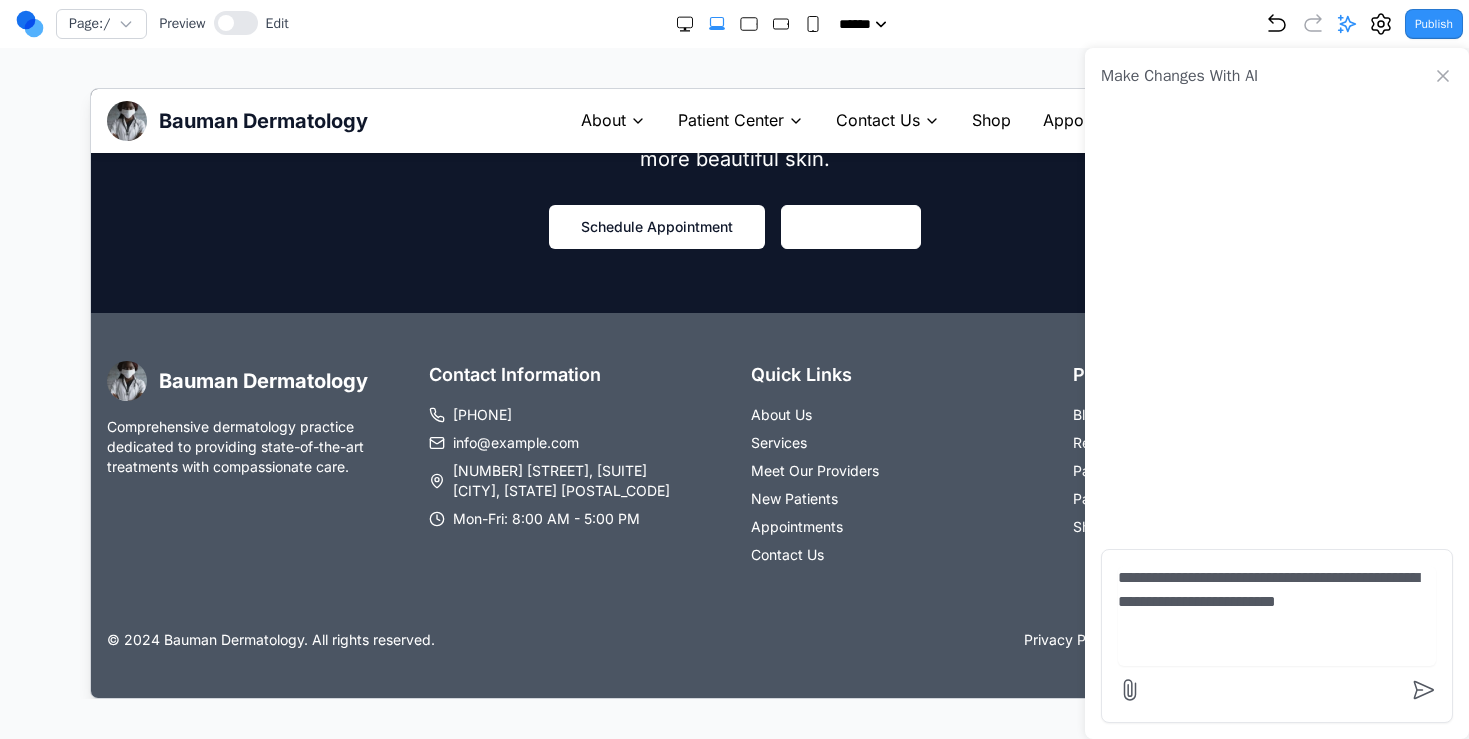 type on "**********" 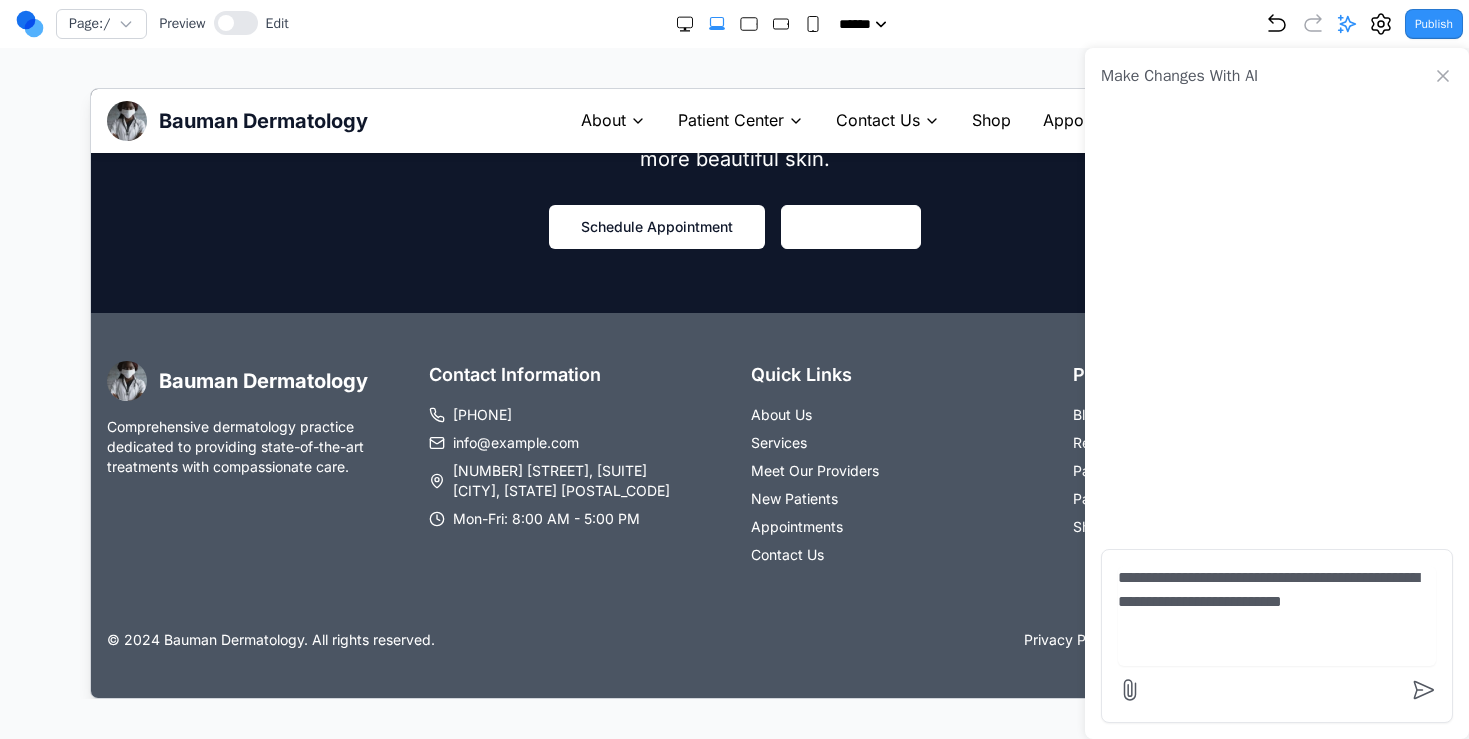 type 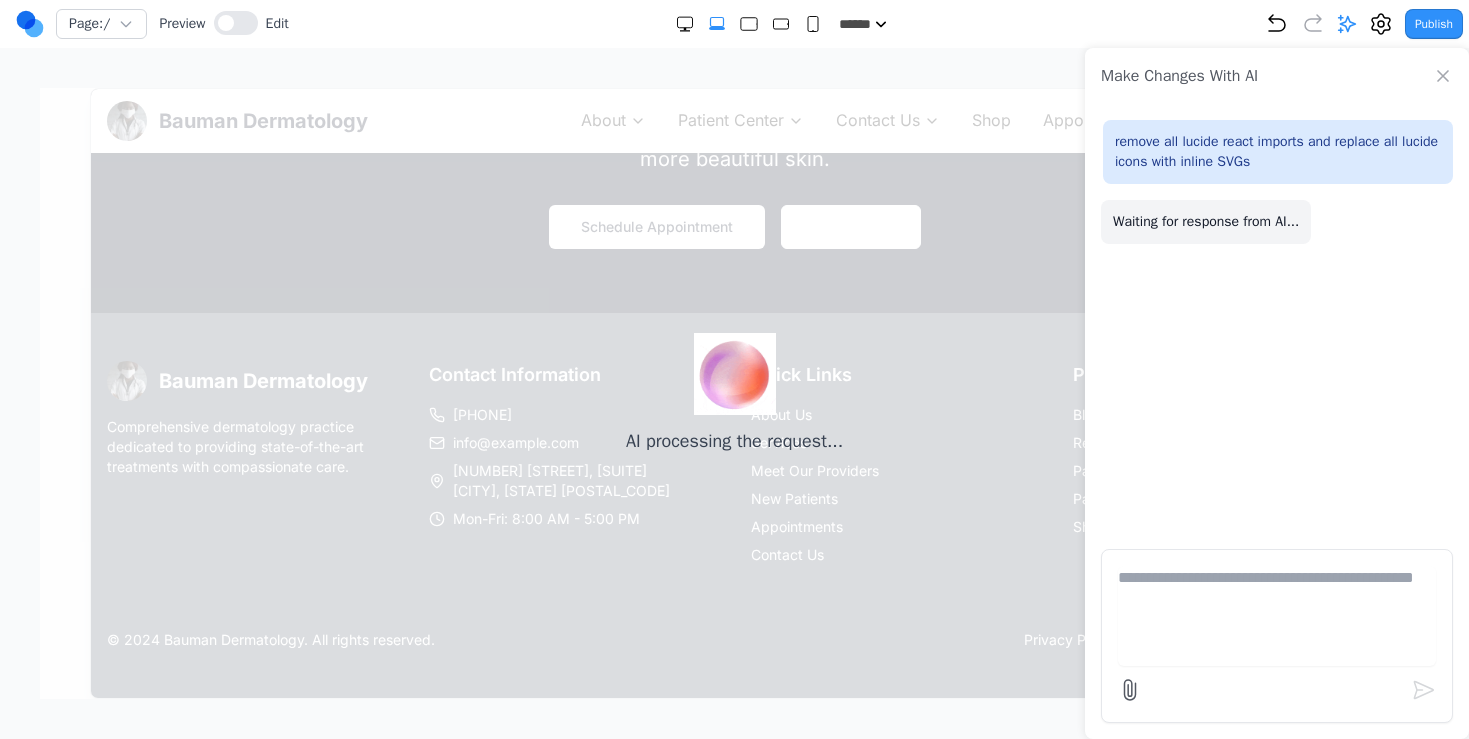 click on "remove all lucide react imports and replace all lucide icons with inline SVGs" at bounding box center (1278, 152) 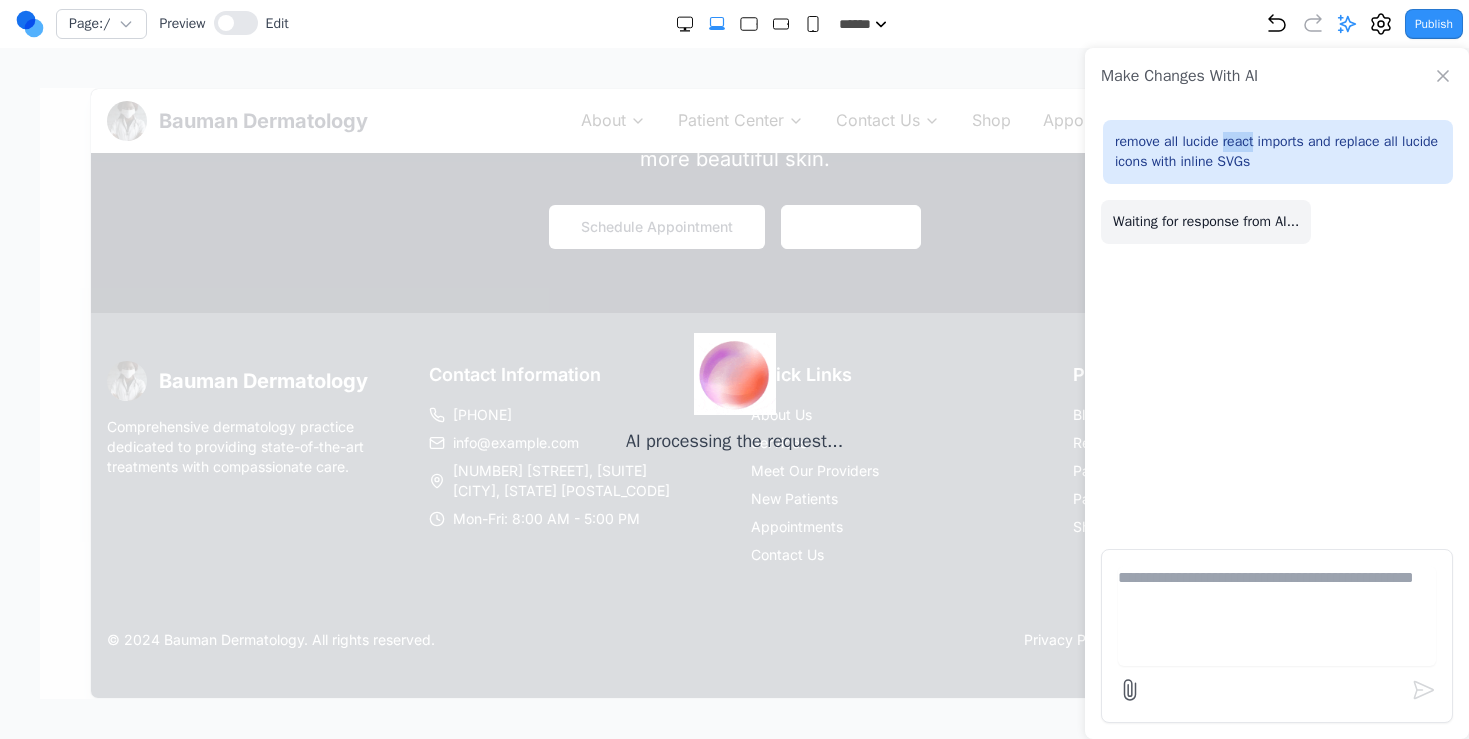 click on "remove all lucide react imports and replace all lucide icons with inline SVGs" at bounding box center [1278, 152] 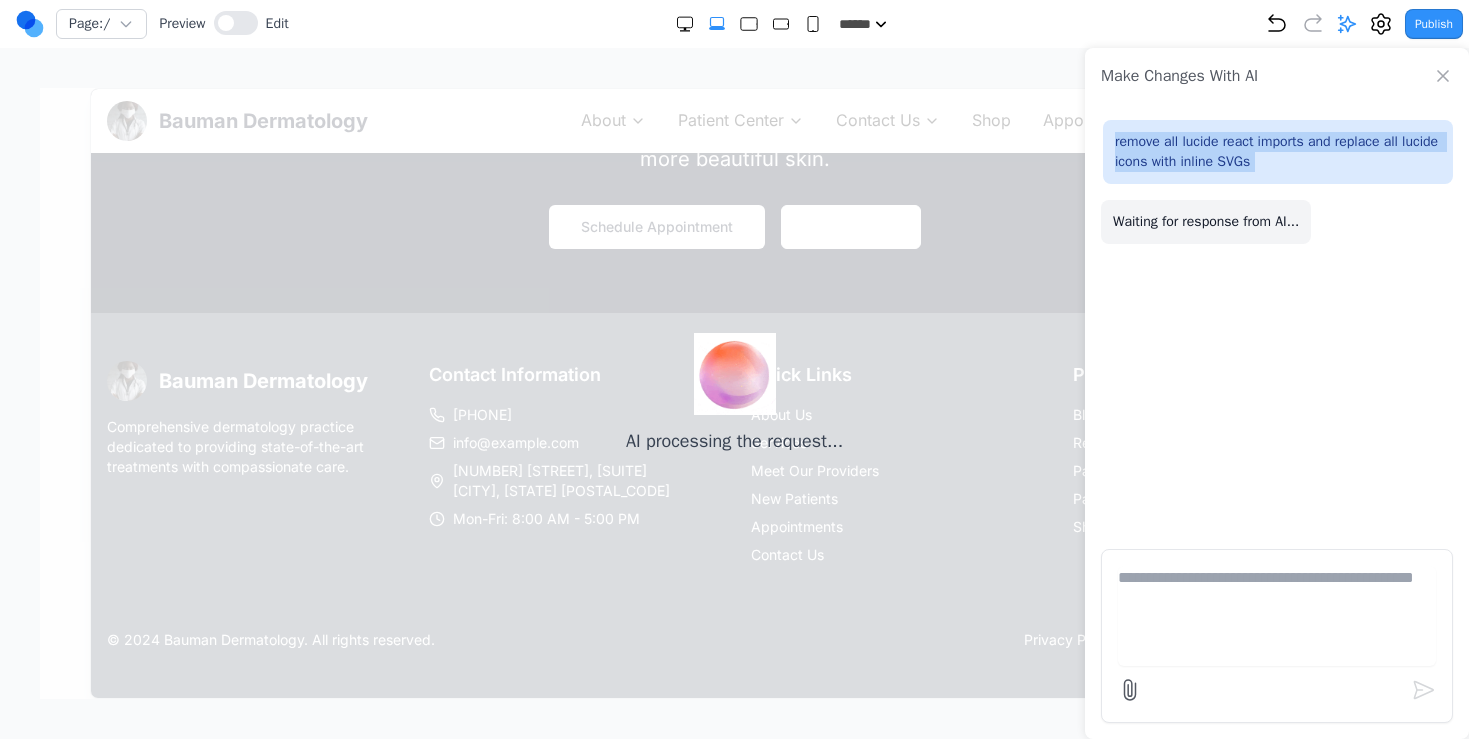 click on "remove all lucide react imports and replace all lucide icons with inline SVGs" at bounding box center (1278, 152) 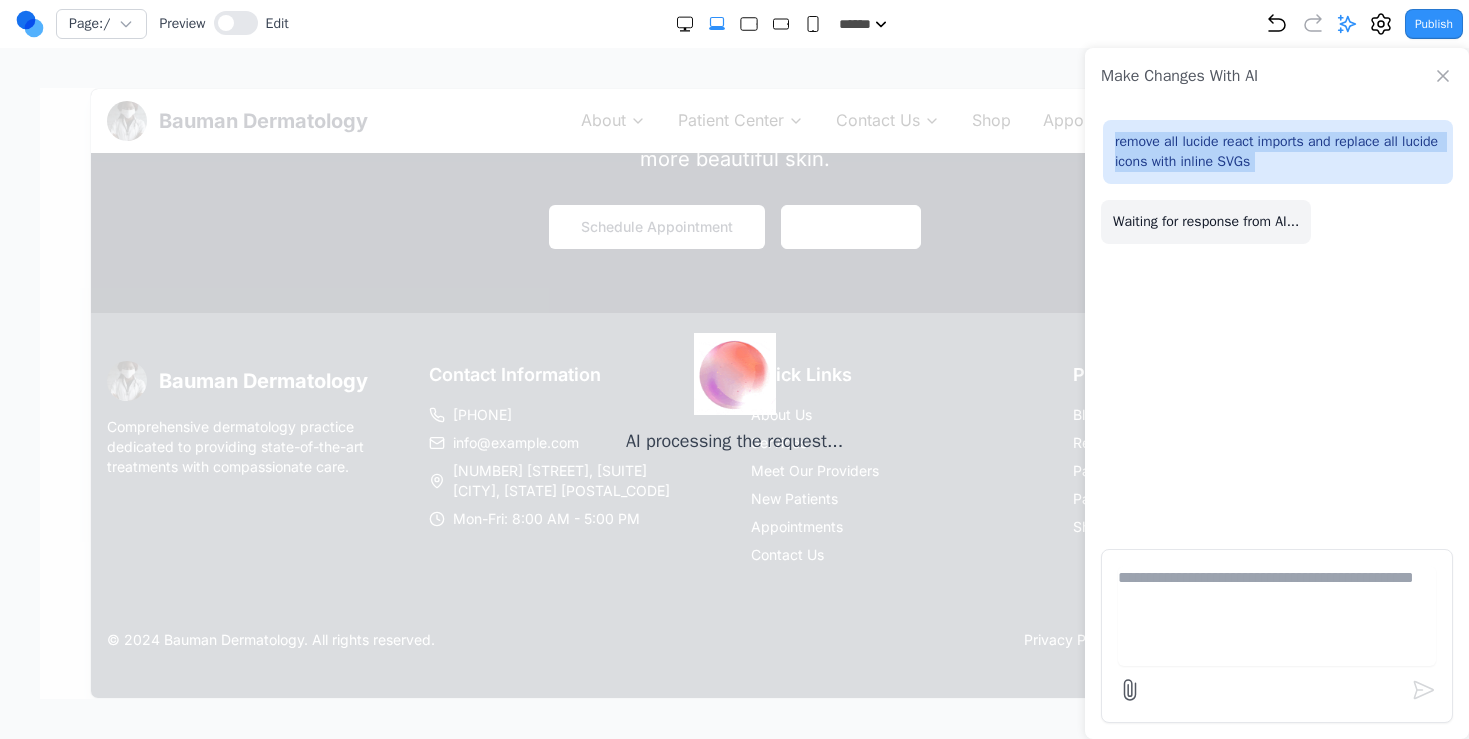 copy on "remove all lucide react imports and replace all lucide icons with inline SVGs" 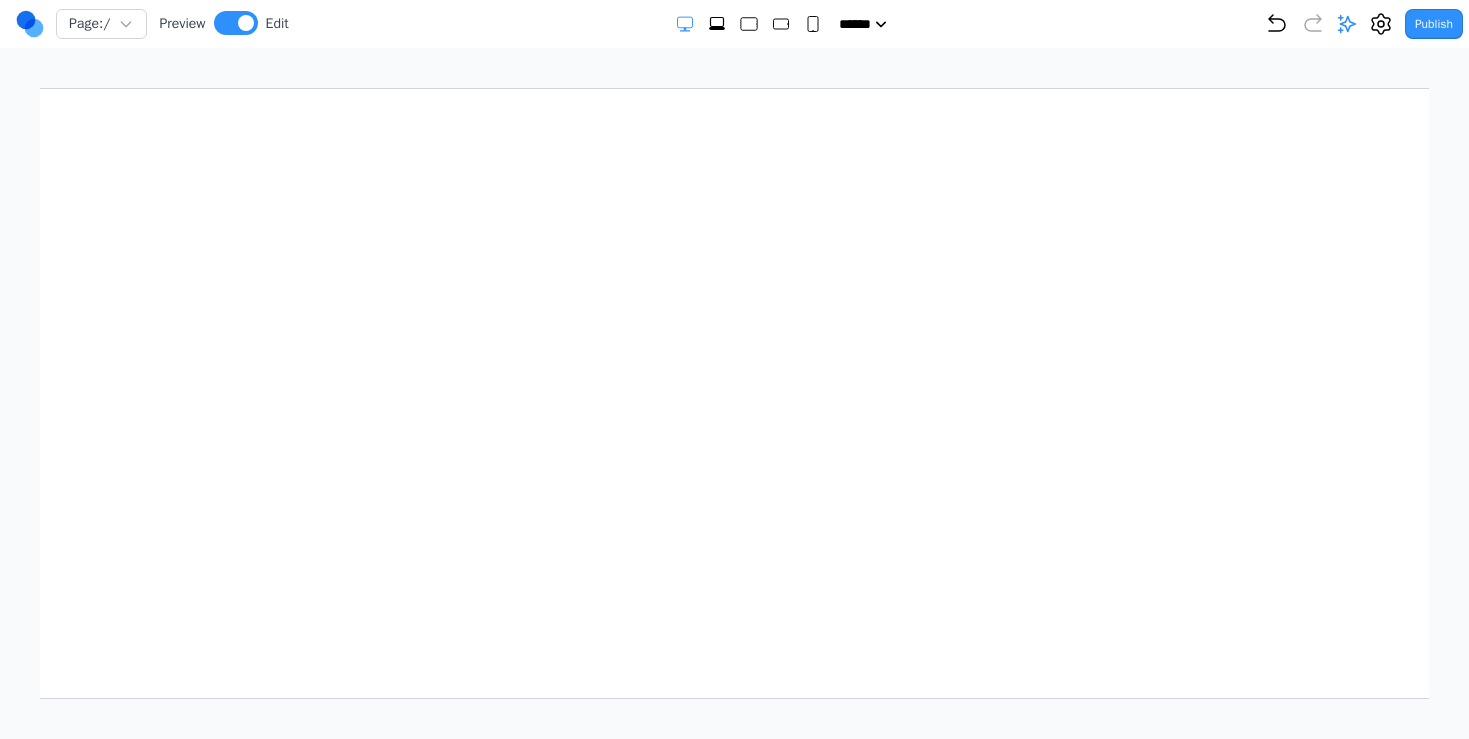 select on "***" 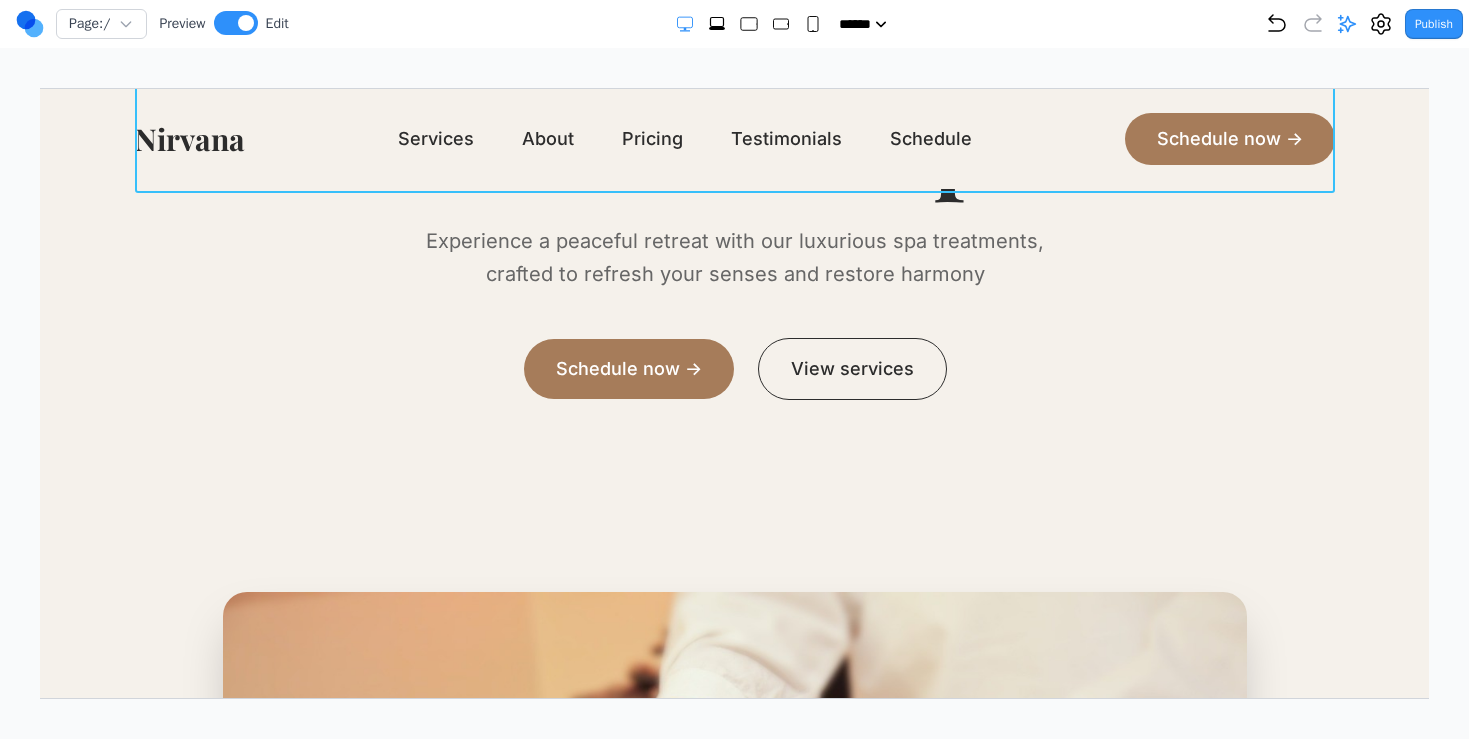 scroll, scrollTop: 0, scrollLeft: 0, axis: both 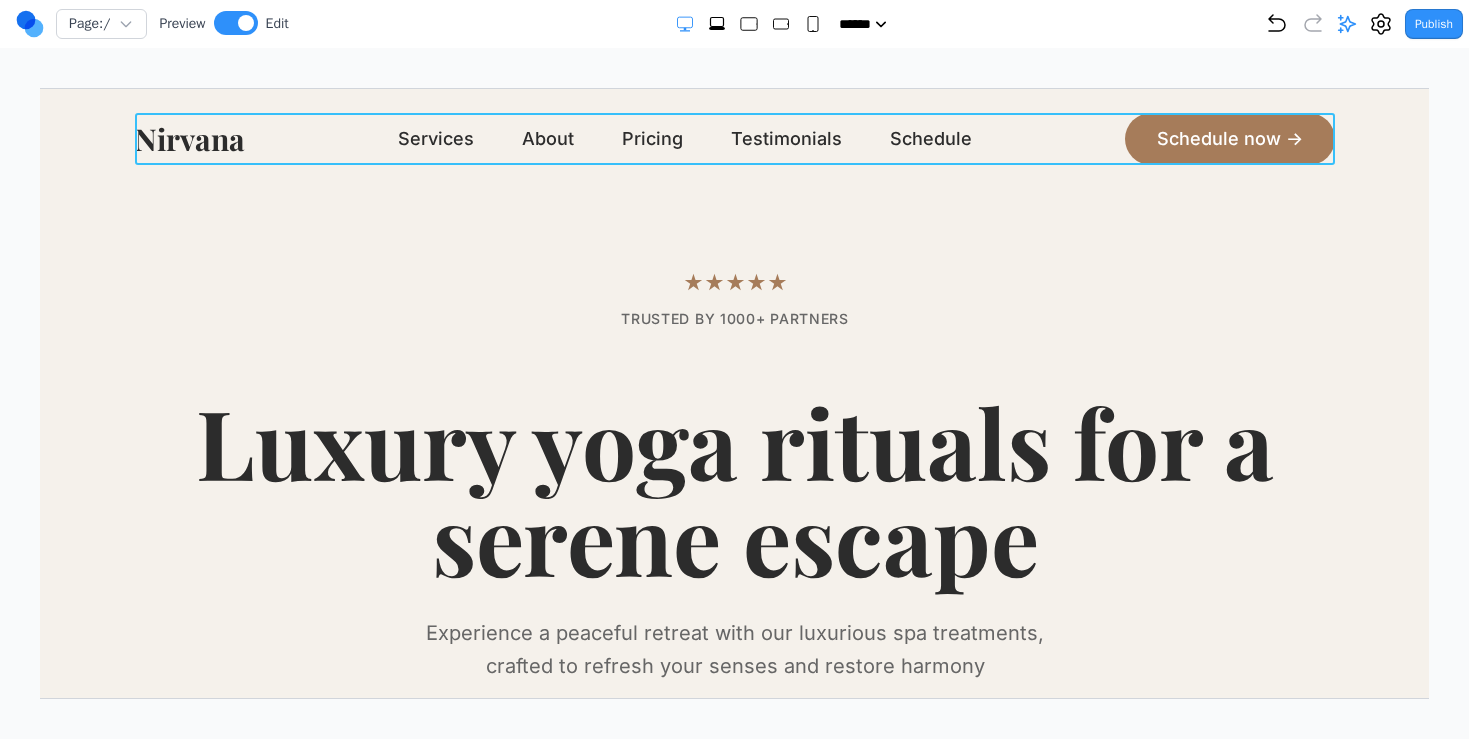 click on "Nirvana" at bounding box center (189, 138) 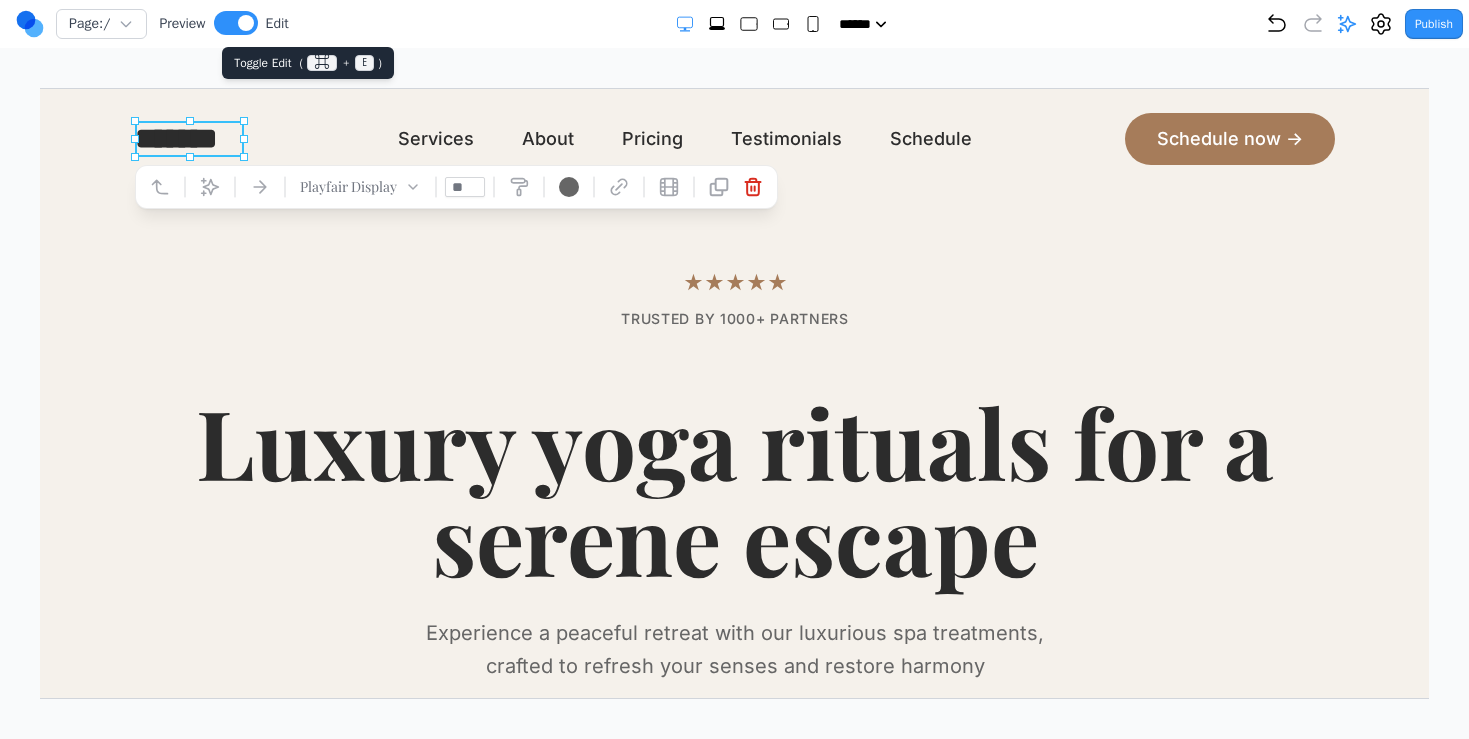 click at bounding box center (236, 23) 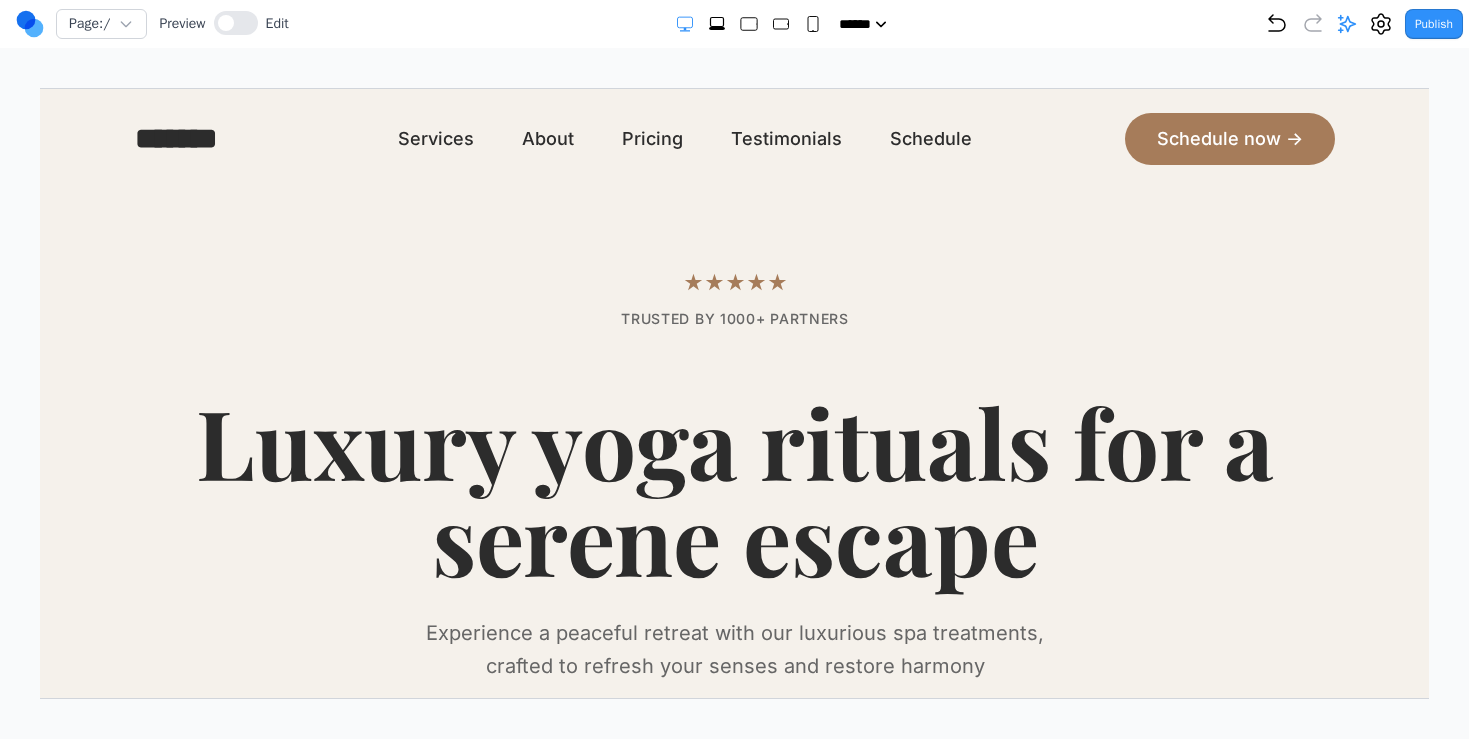 type 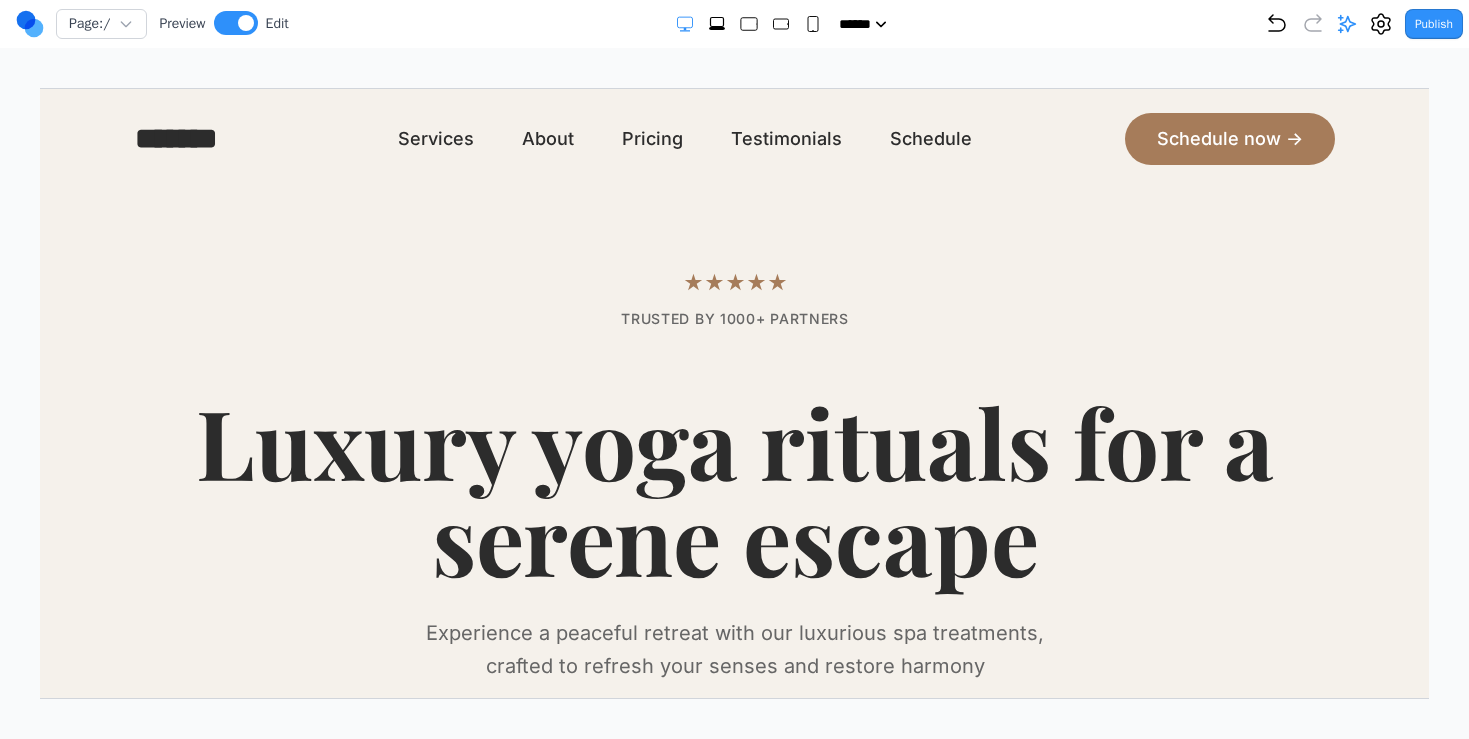 click on "******* Services About Pricing Testimonials Schedule Schedule now →" at bounding box center (734, 138) 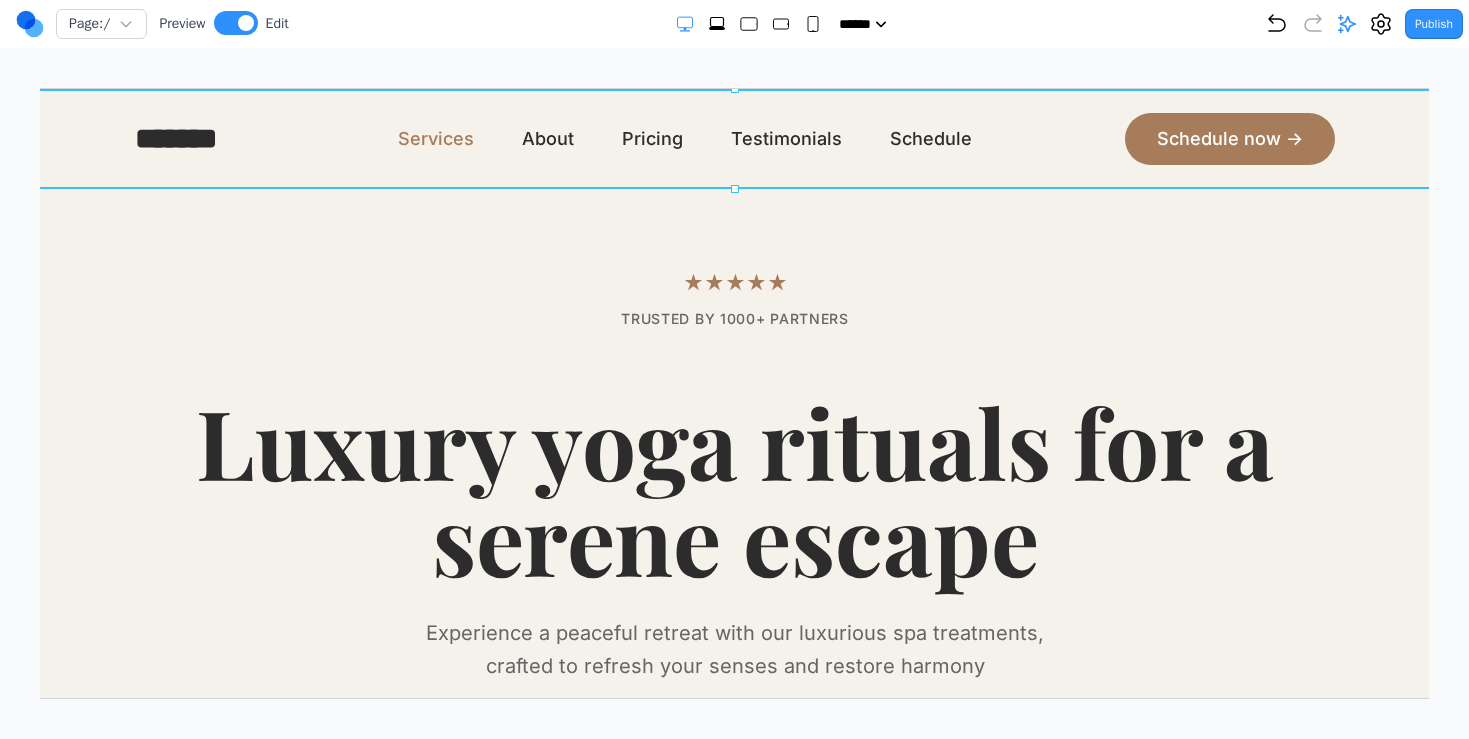 click on "Services" at bounding box center (435, 138) 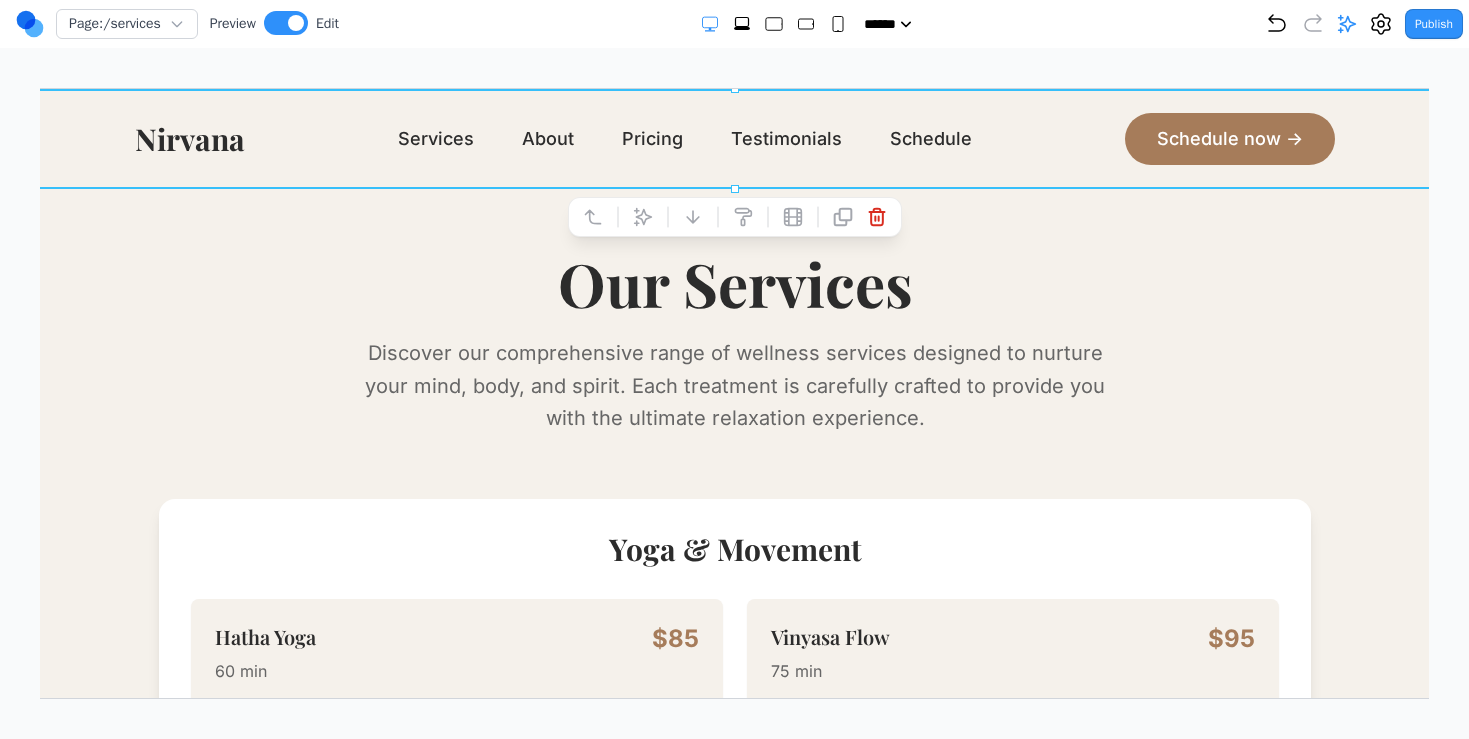 click on "Nirvana" at bounding box center [189, 138] 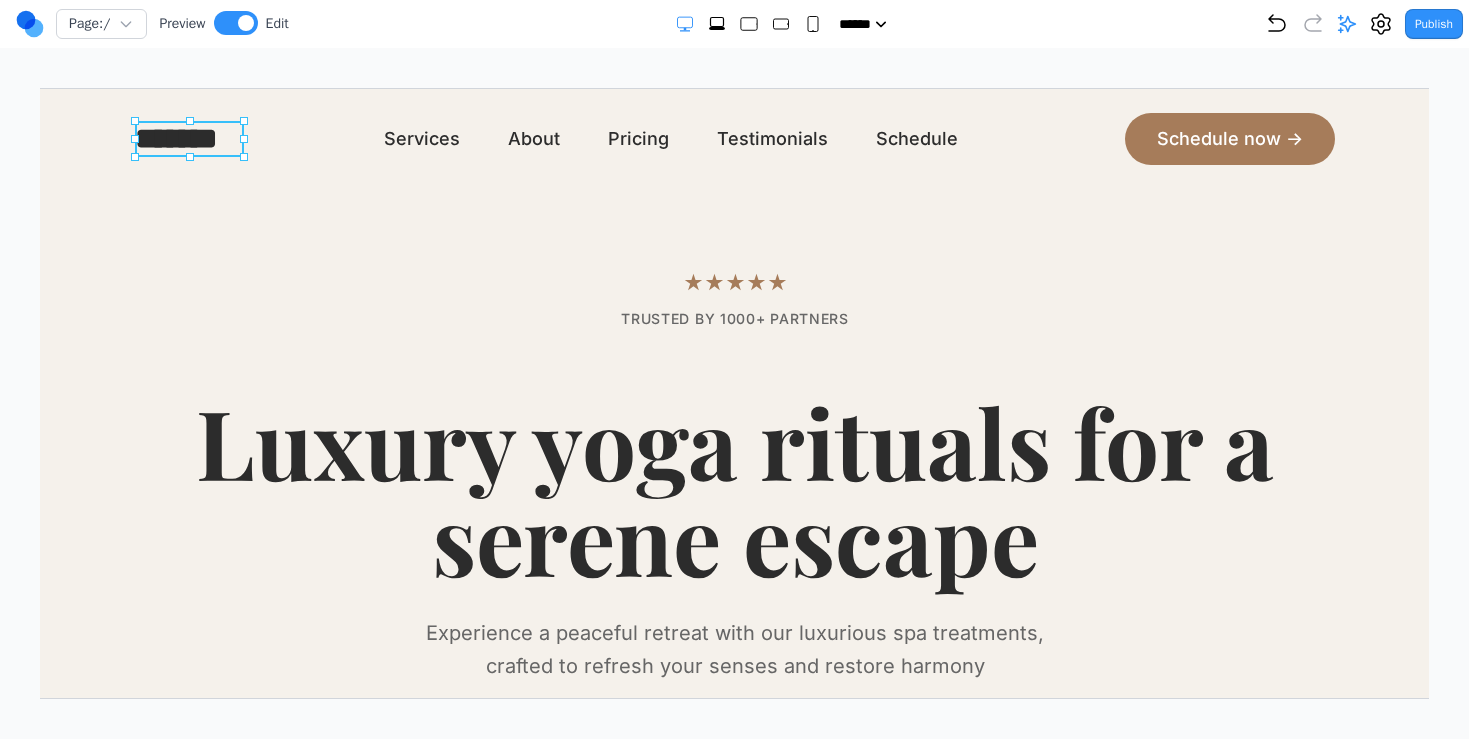 click on "*******" at bounding box center (175, 138) 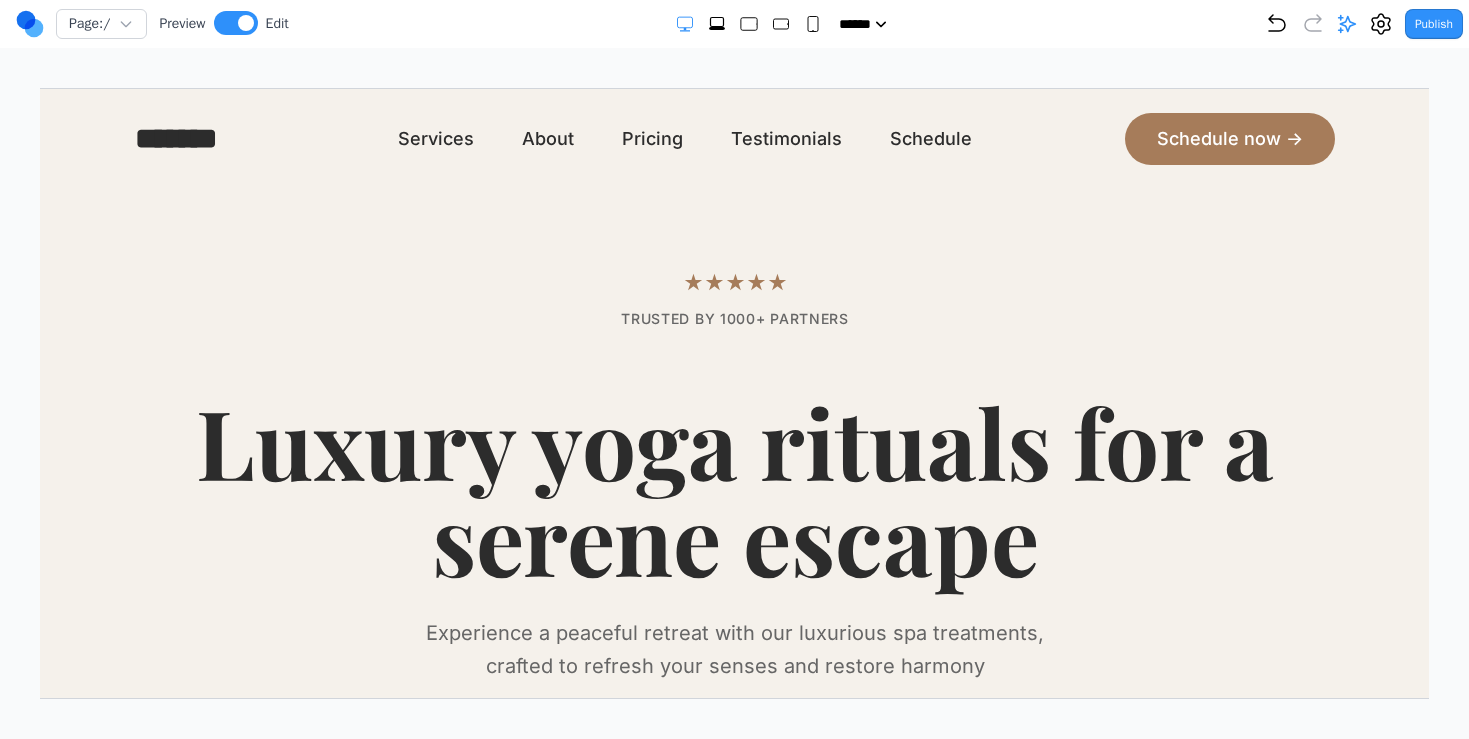 click on "TRUSTED BY 1000+ PARTNERS" at bounding box center [734, 318] 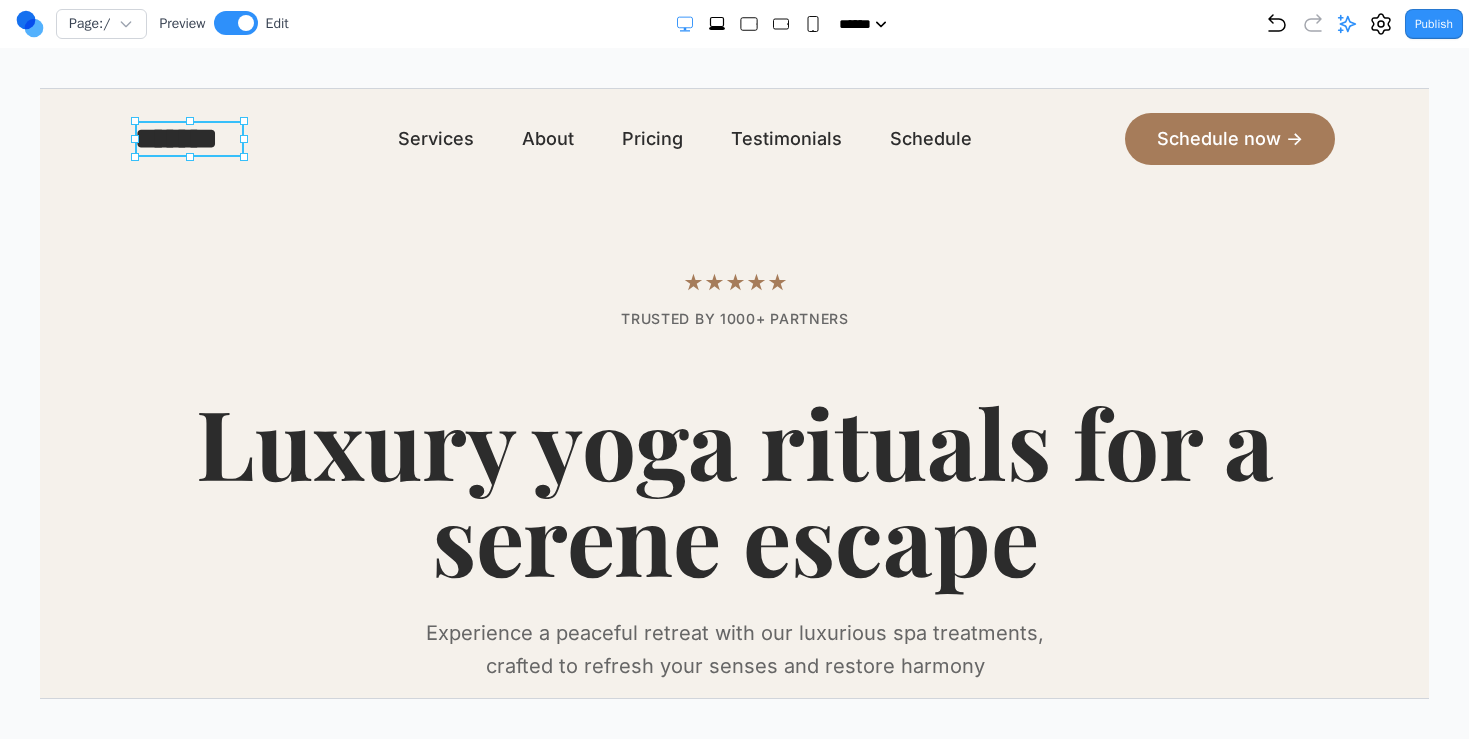 click on "*******" at bounding box center [188, 138] 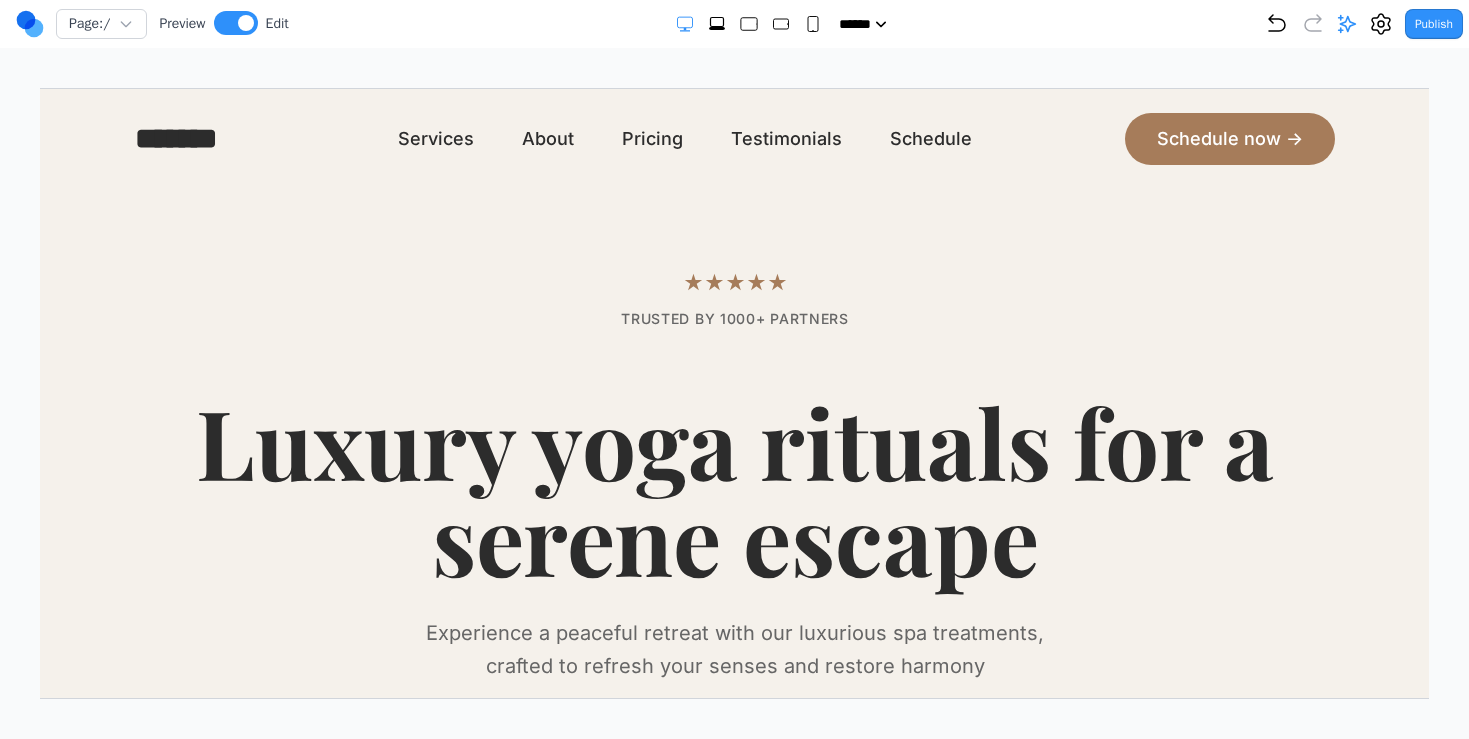click on "★★★★★ TRUSTED BY 1000+ PARTNERS Luxury yoga rituals for a serene escape Experience a peaceful retreat with our luxurious spa treatments, crafted to refresh your senses and restore harmony Schedule now → View services" at bounding box center [734, 553] 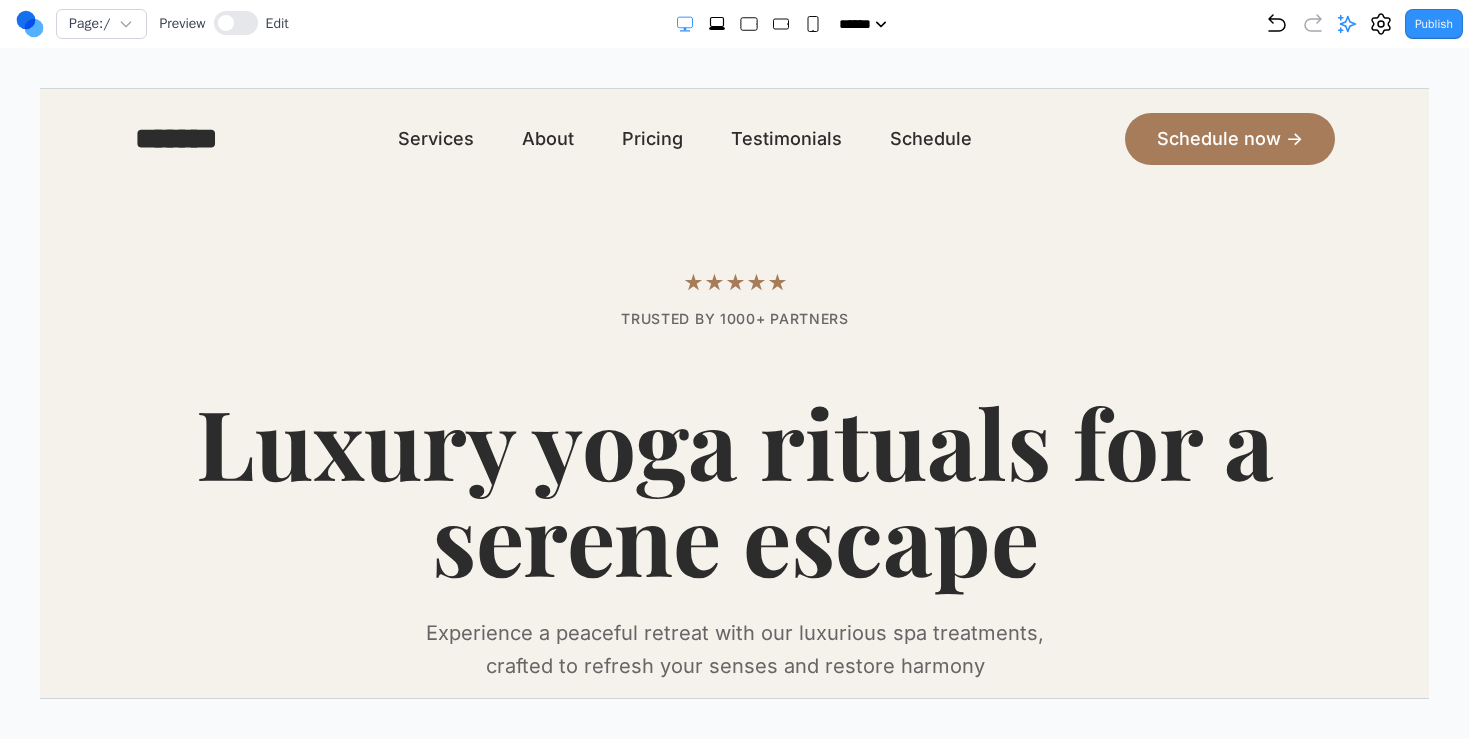 click on "*******" at bounding box center [188, 138] 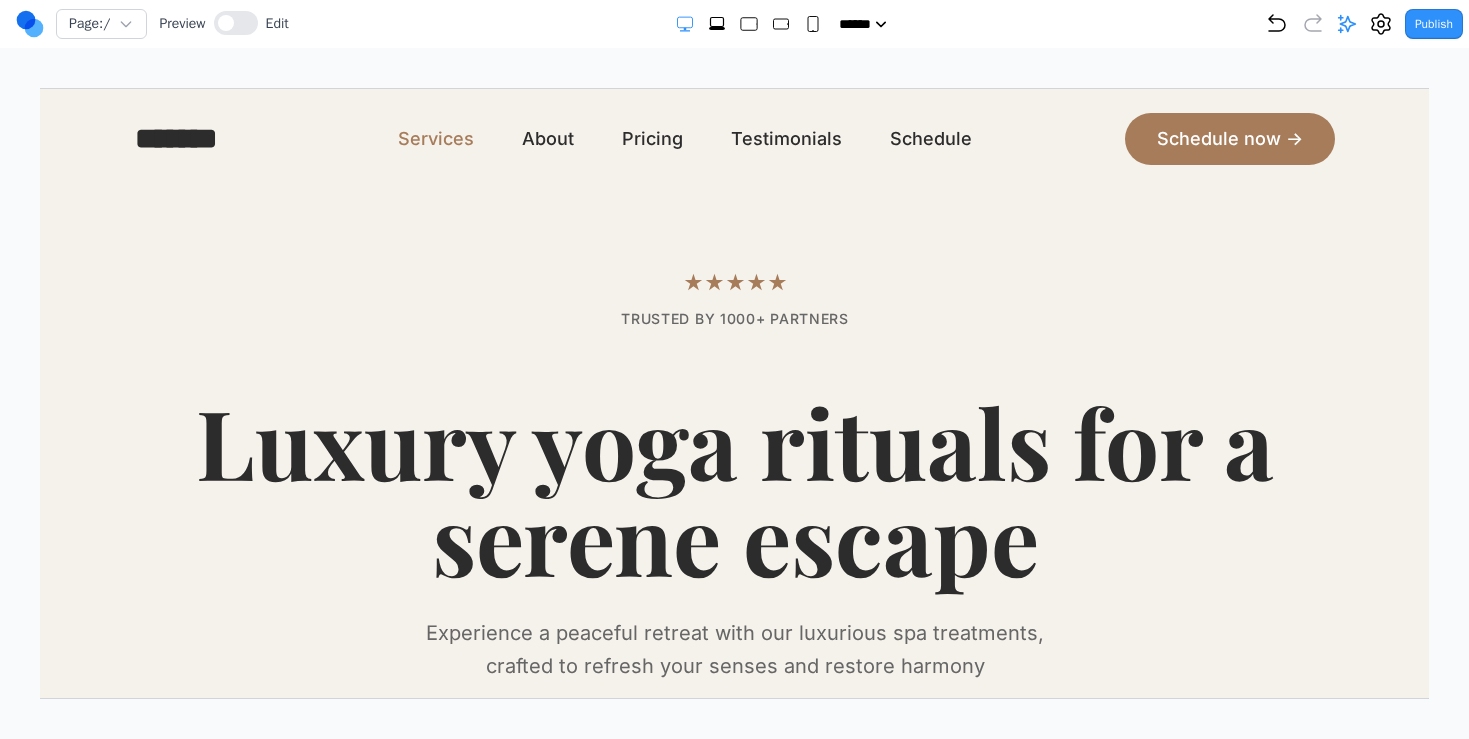 click on "Services" at bounding box center (435, 138) 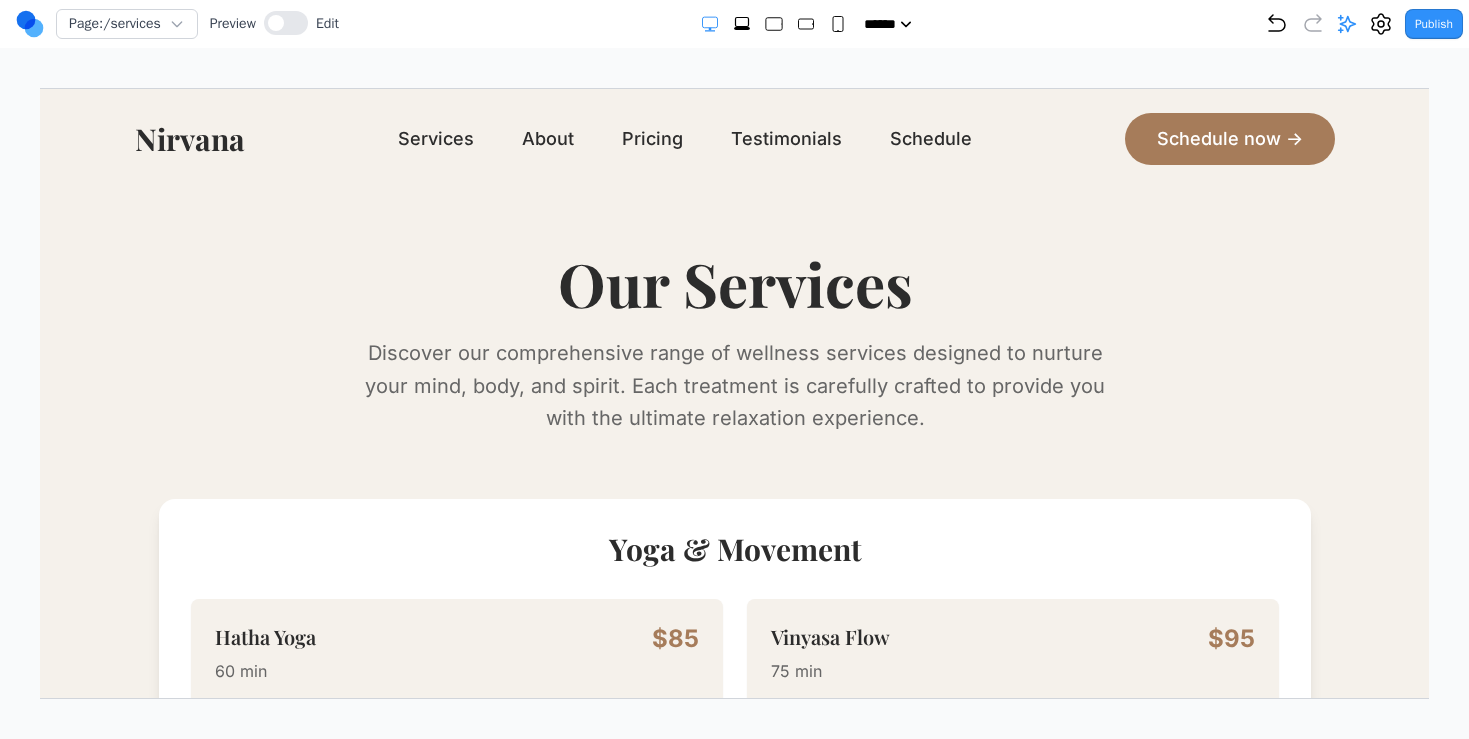 click on "Nirvana" at bounding box center (189, 138) 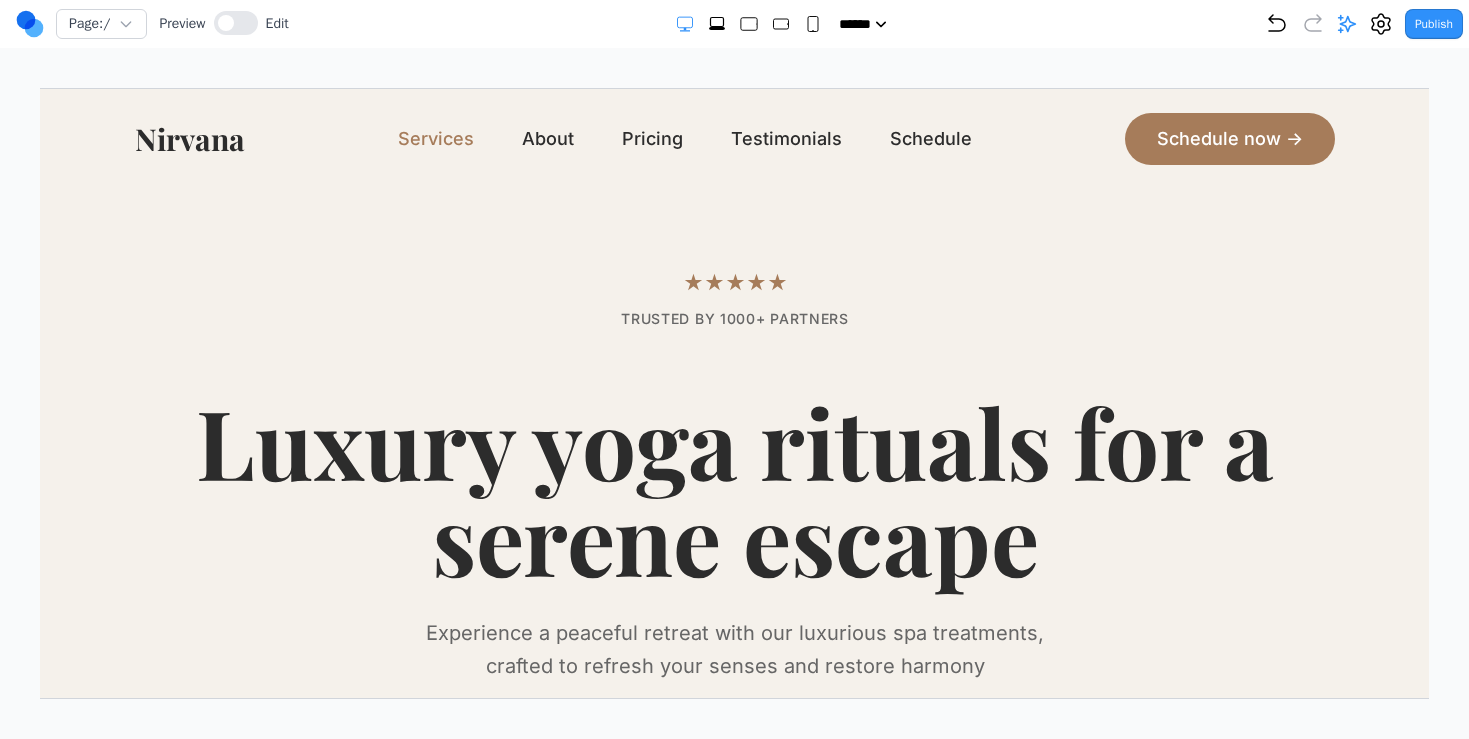 click on "Services" at bounding box center [435, 138] 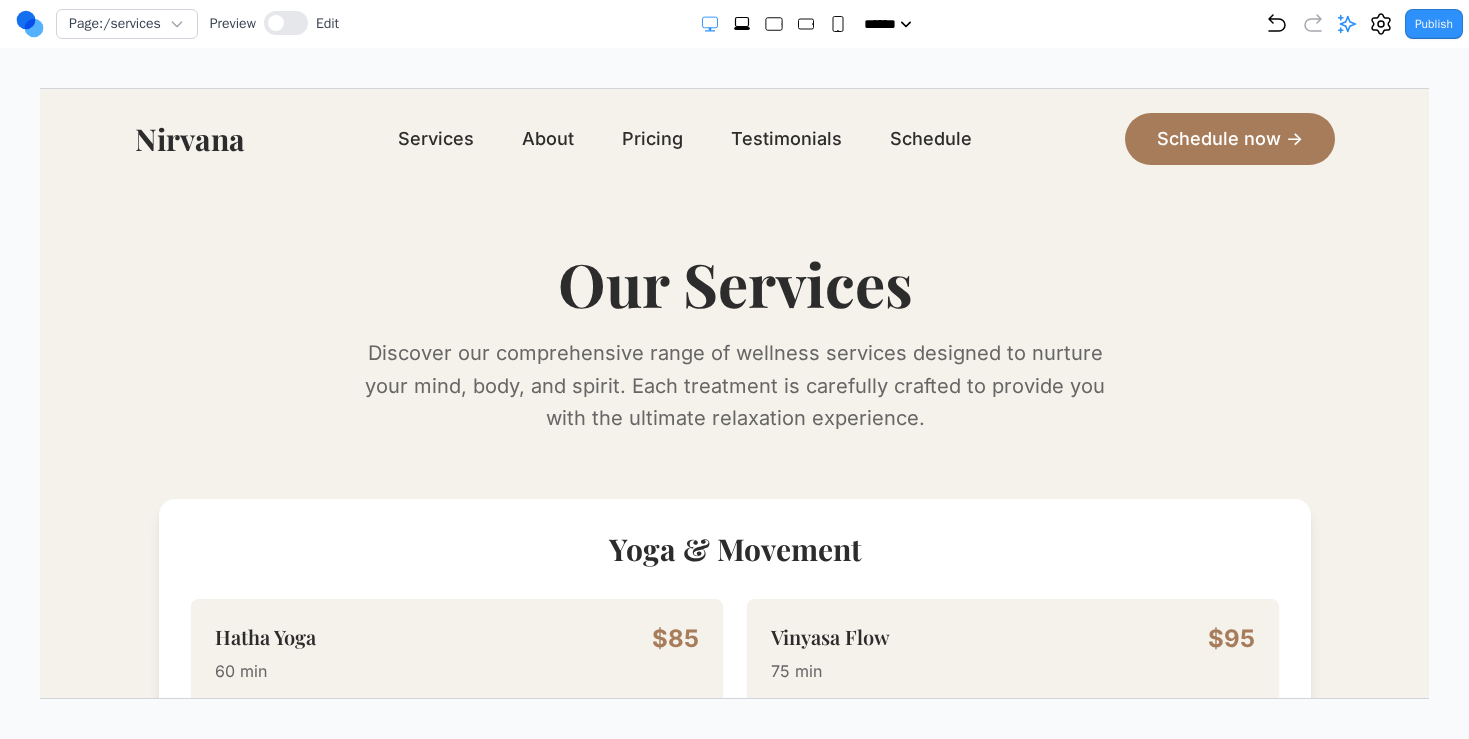 click on "Nirvana" at bounding box center (189, 138) 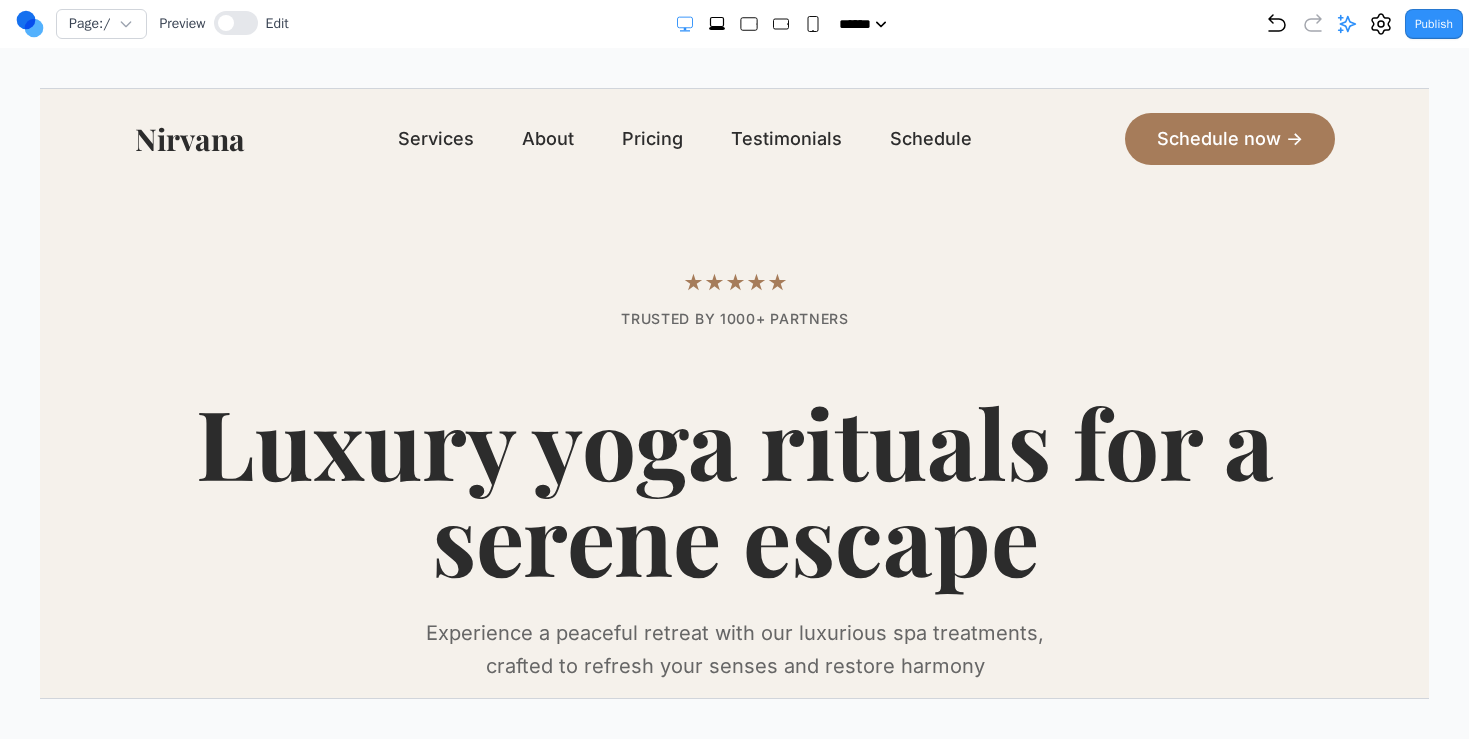 click 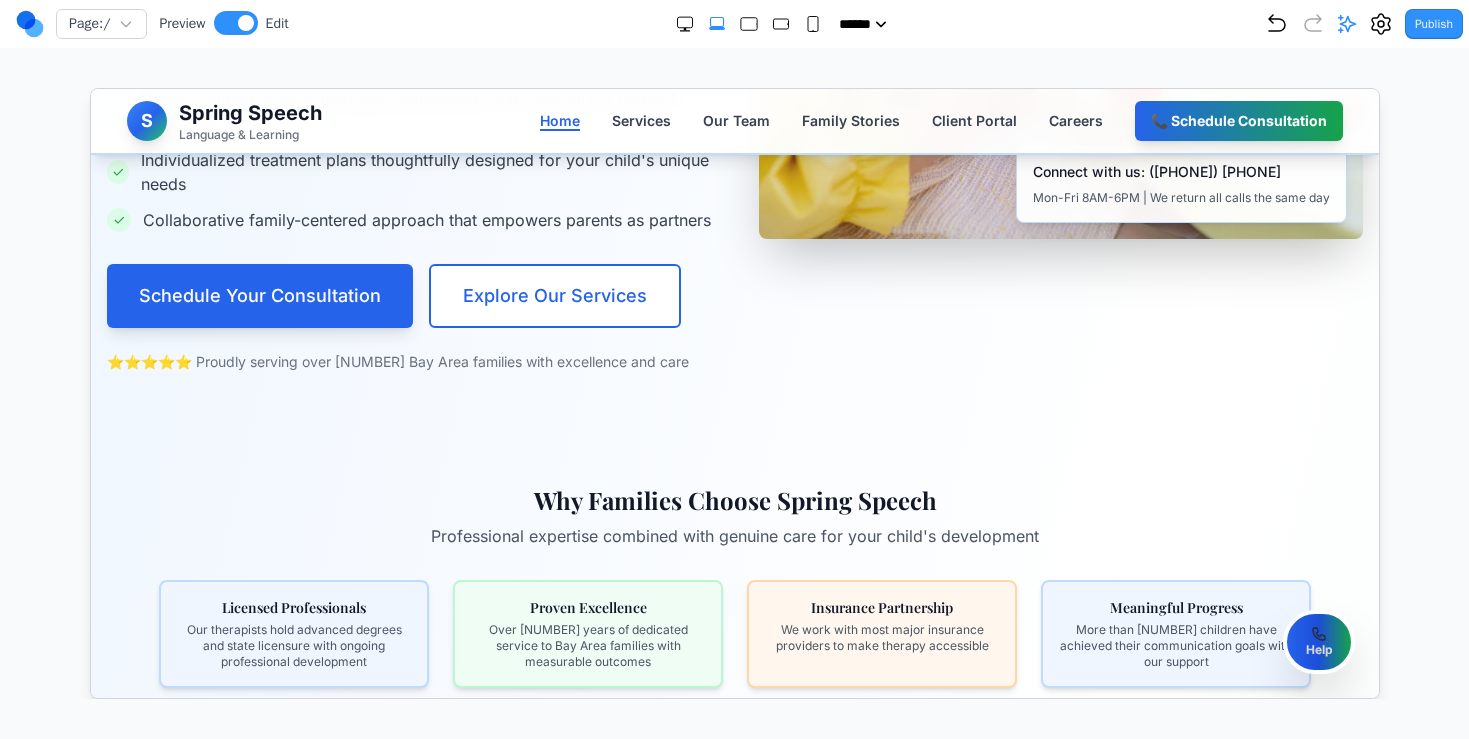 scroll, scrollTop: 303, scrollLeft: 0, axis: vertical 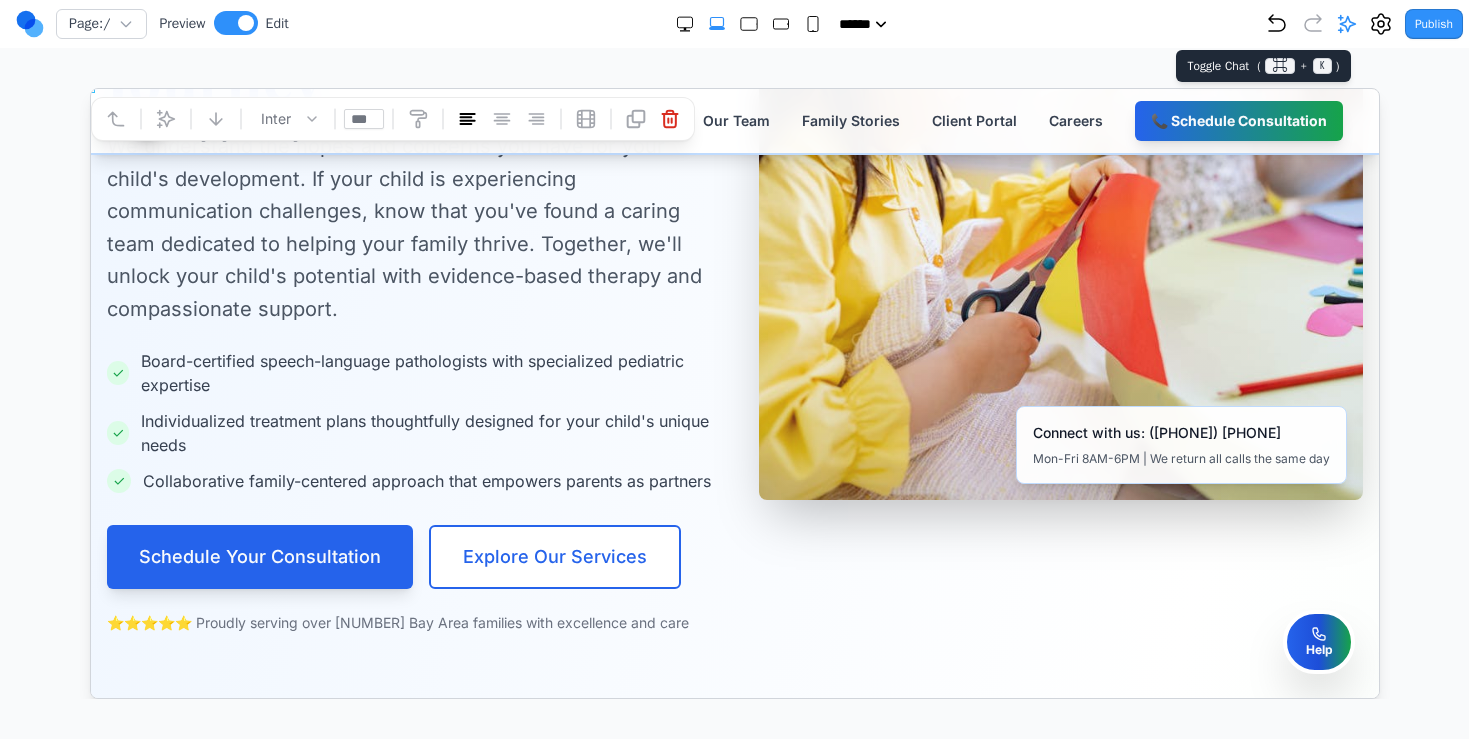 click 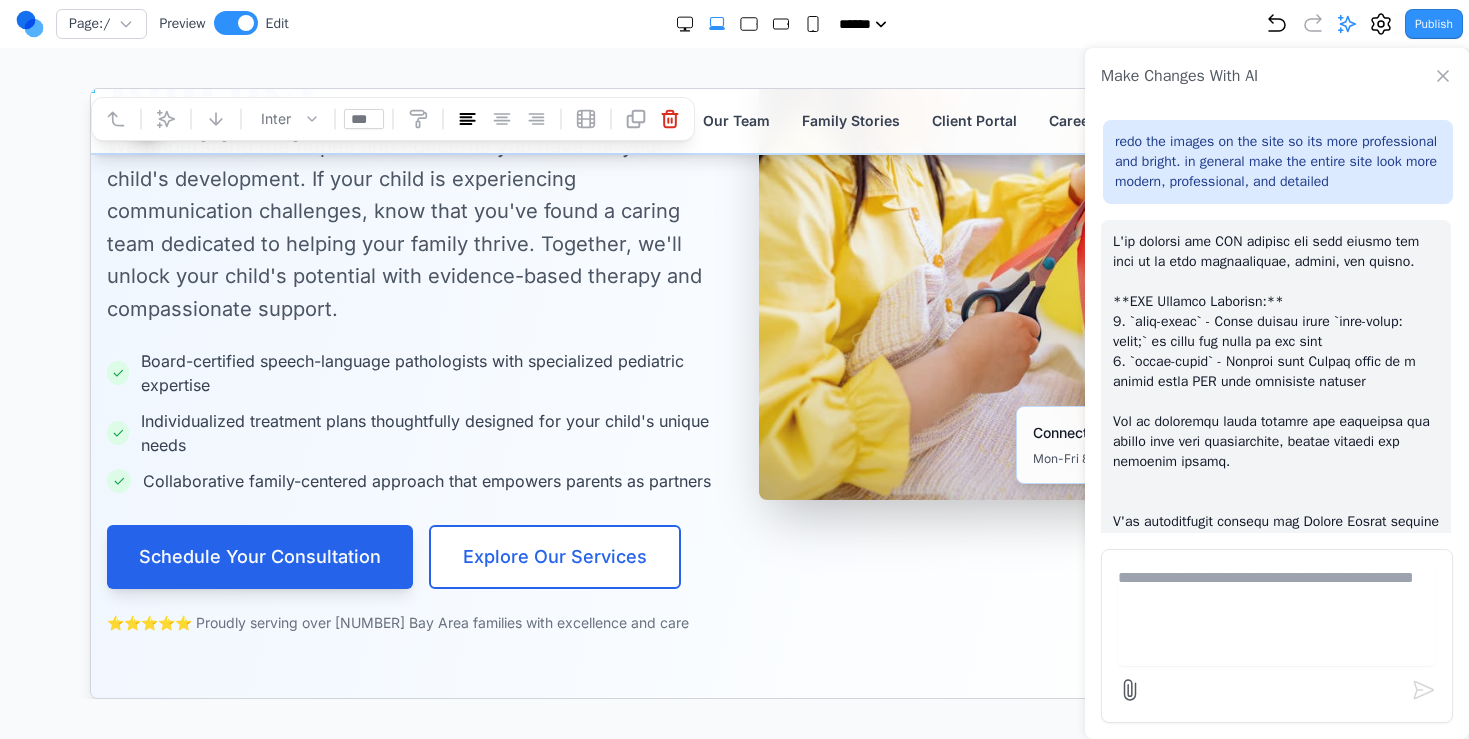 click at bounding box center [1277, 616] 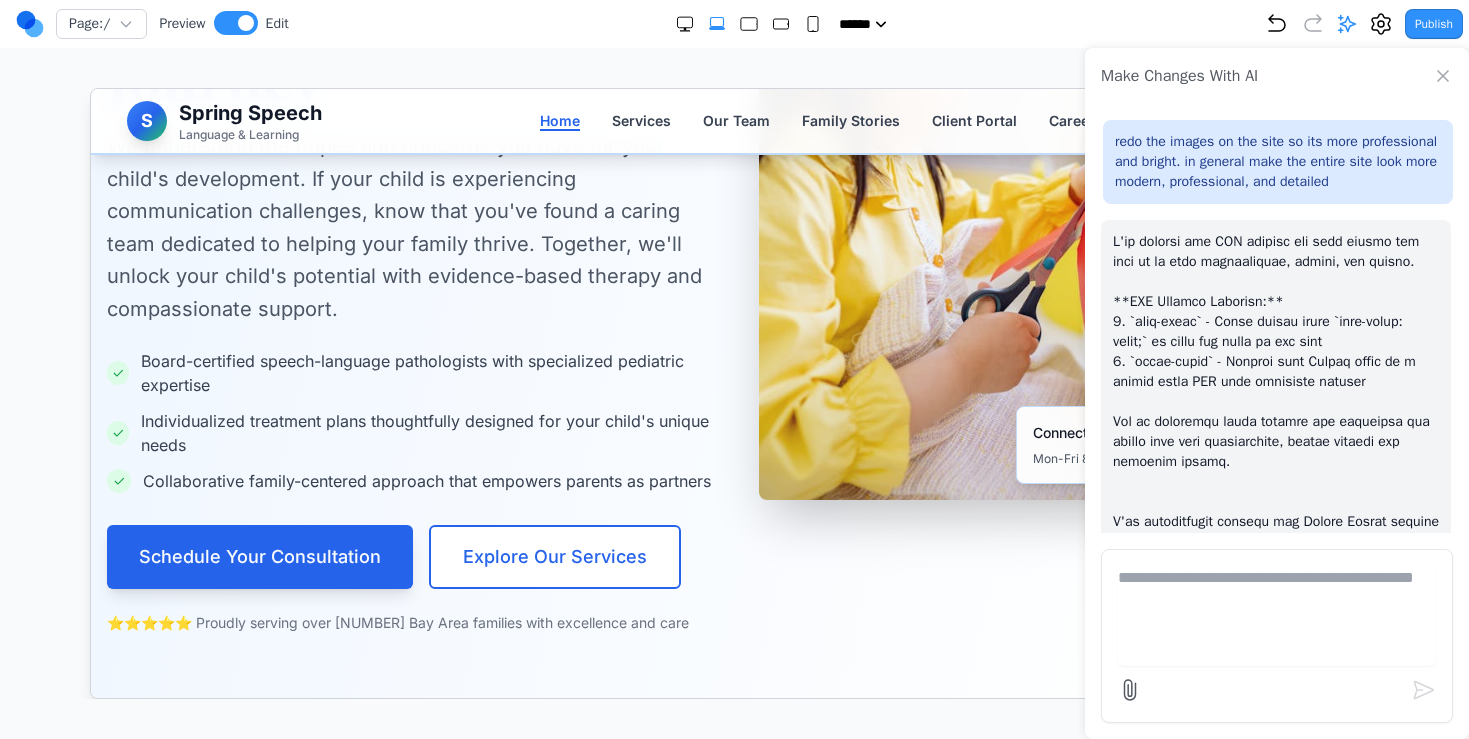 paste on "**********" 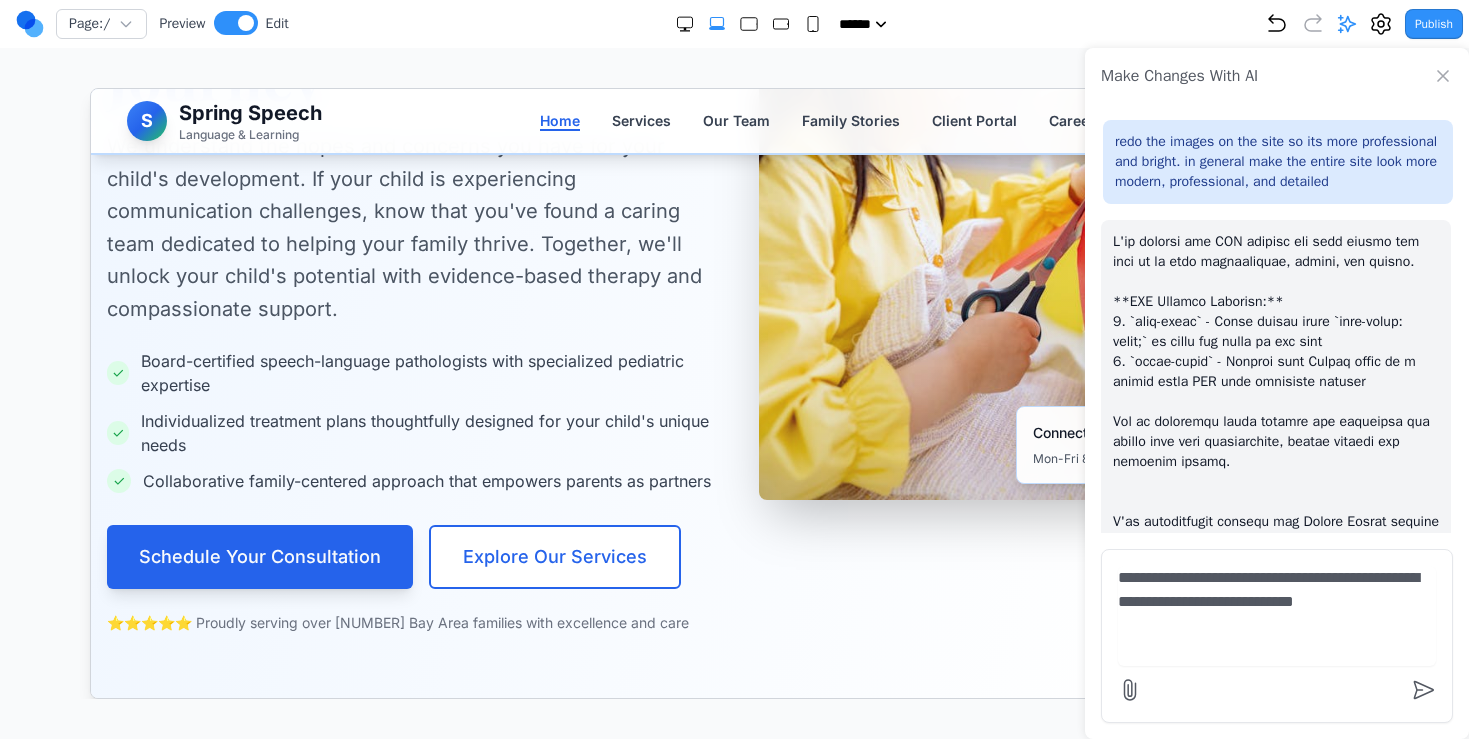 scroll, scrollTop: 3927, scrollLeft: 0, axis: vertical 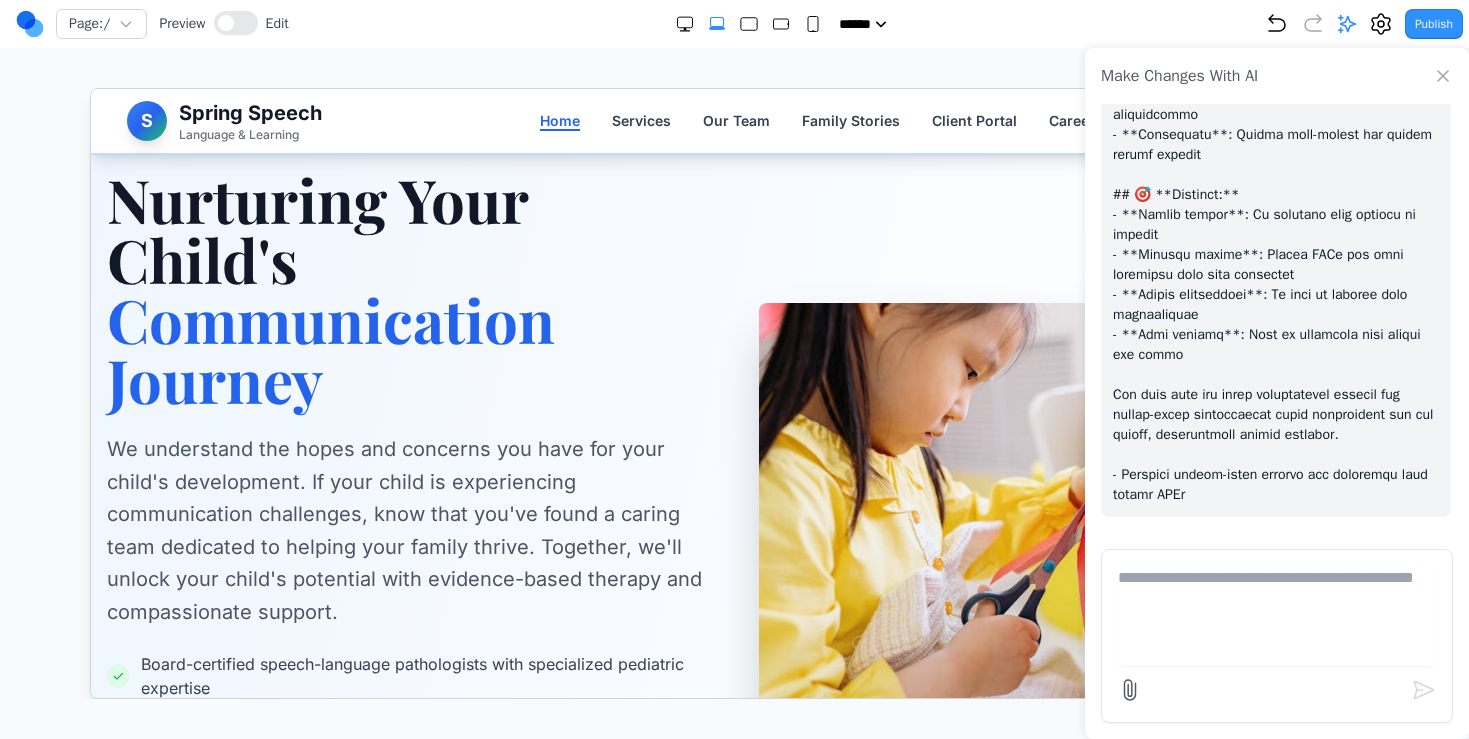 click at bounding box center [1277, 616] 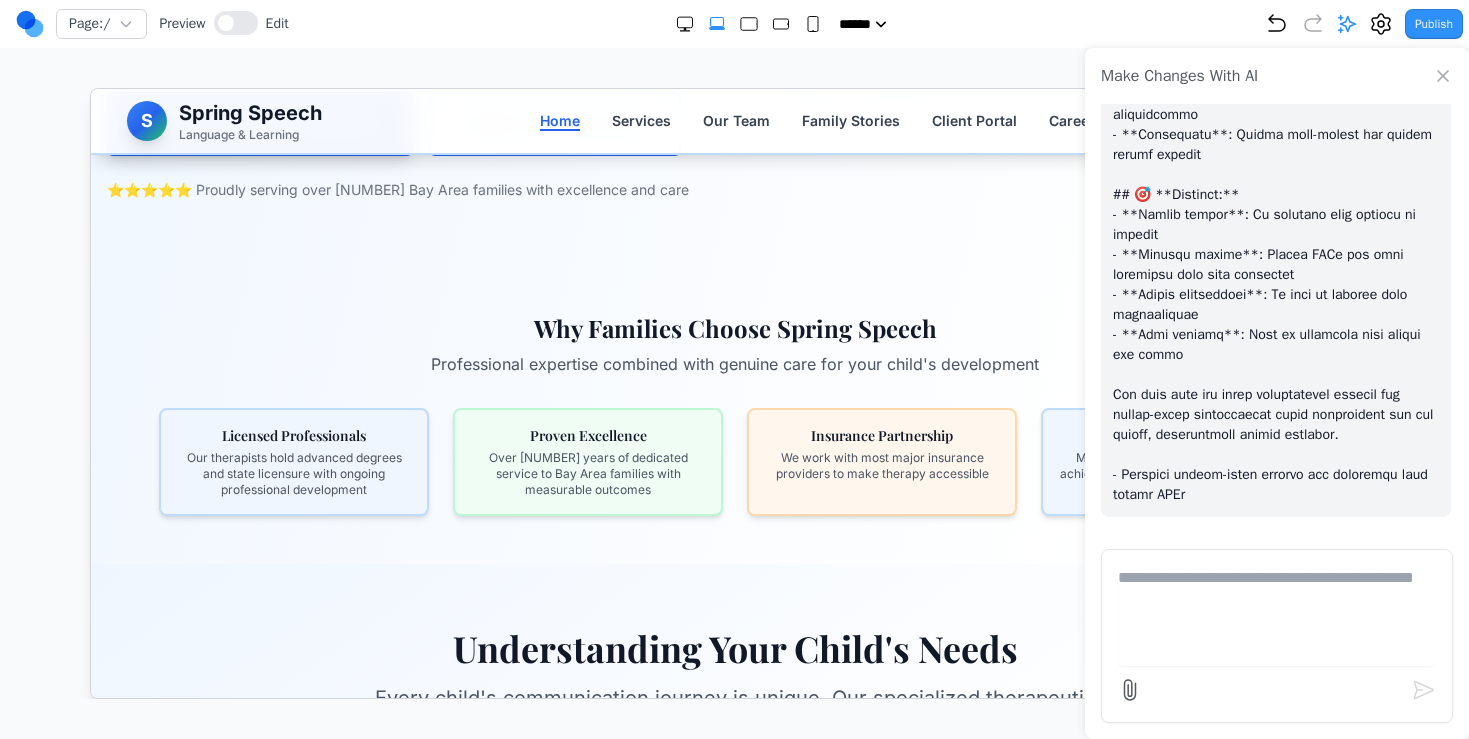 scroll, scrollTop: 531, scrollLeft: 0, axis: vertical 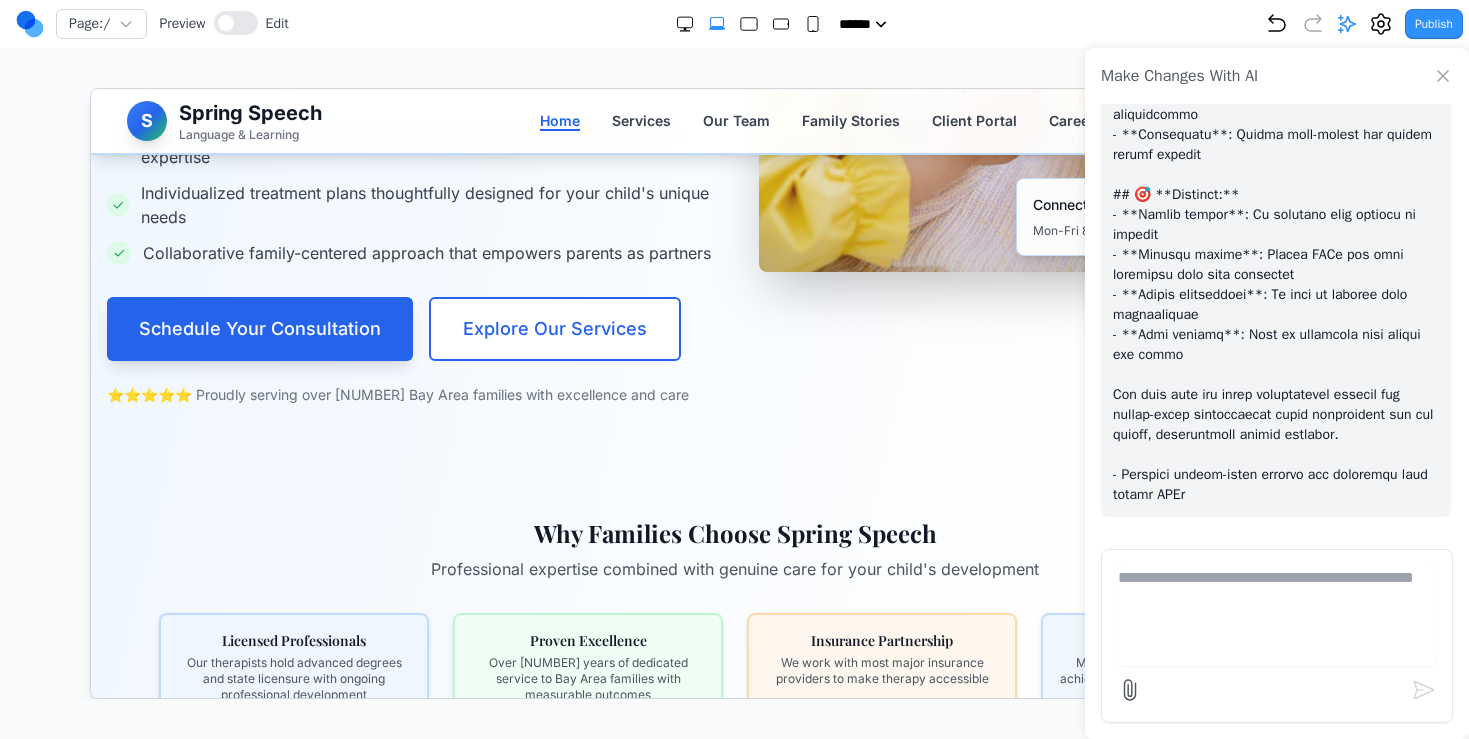 click at bounding box center [1277, 616] 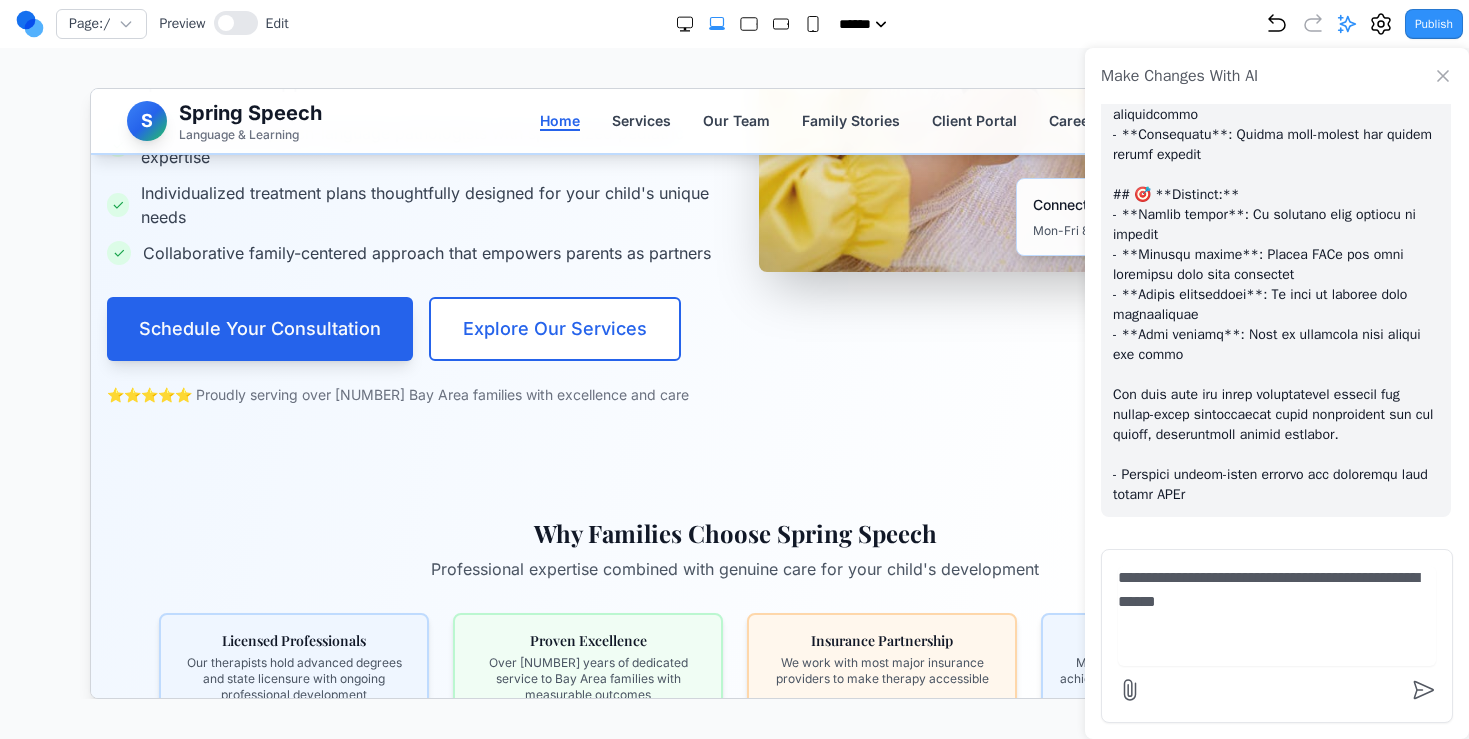 click on "**********" at bounding box center [1277, 616] 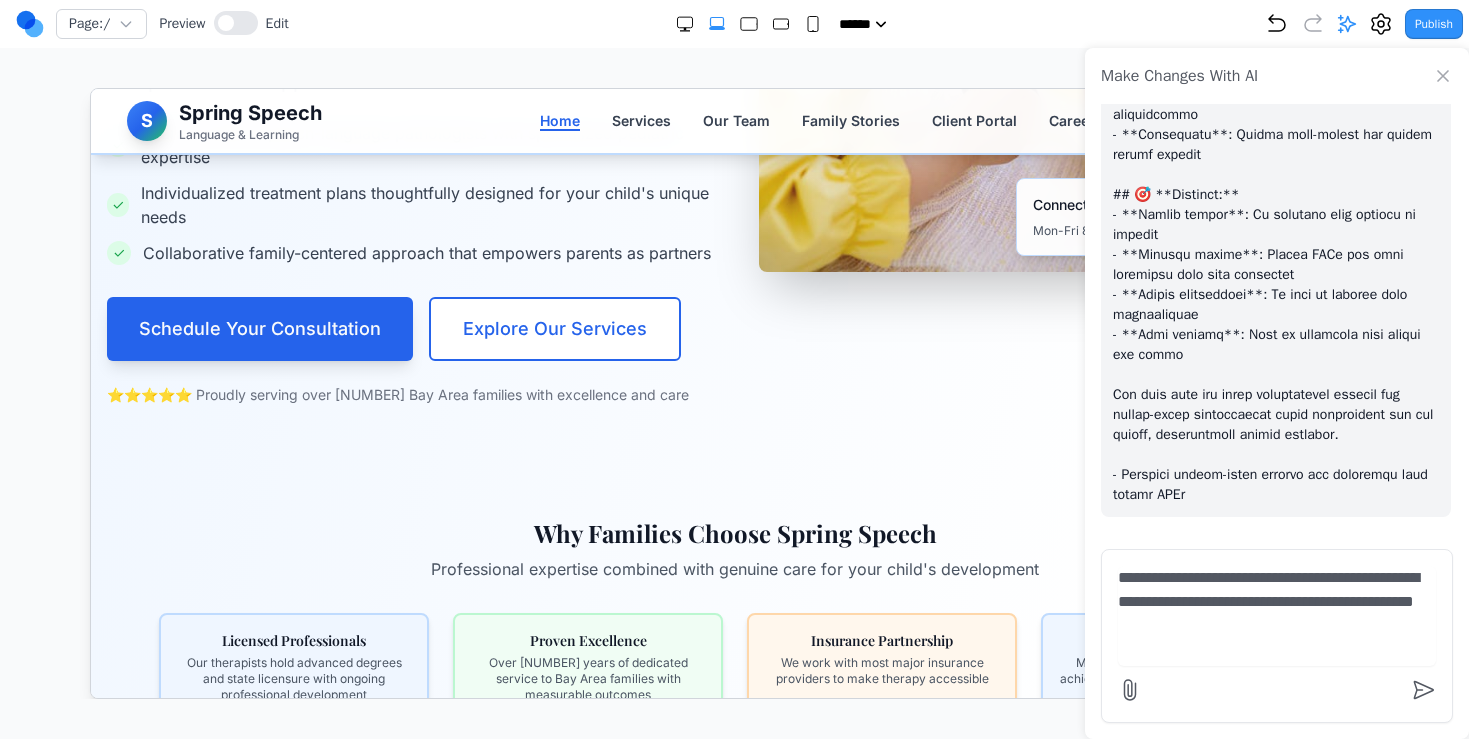 type on "**********" 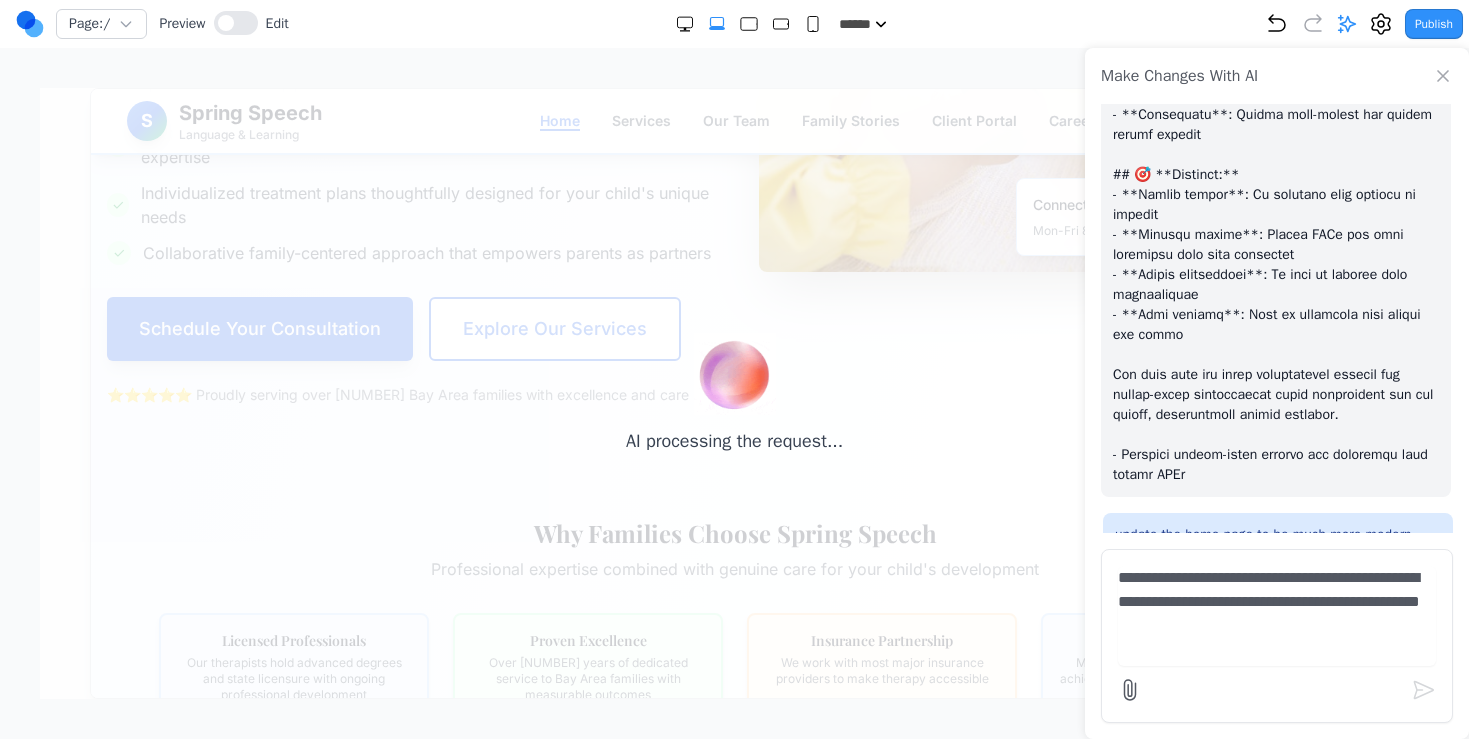 type 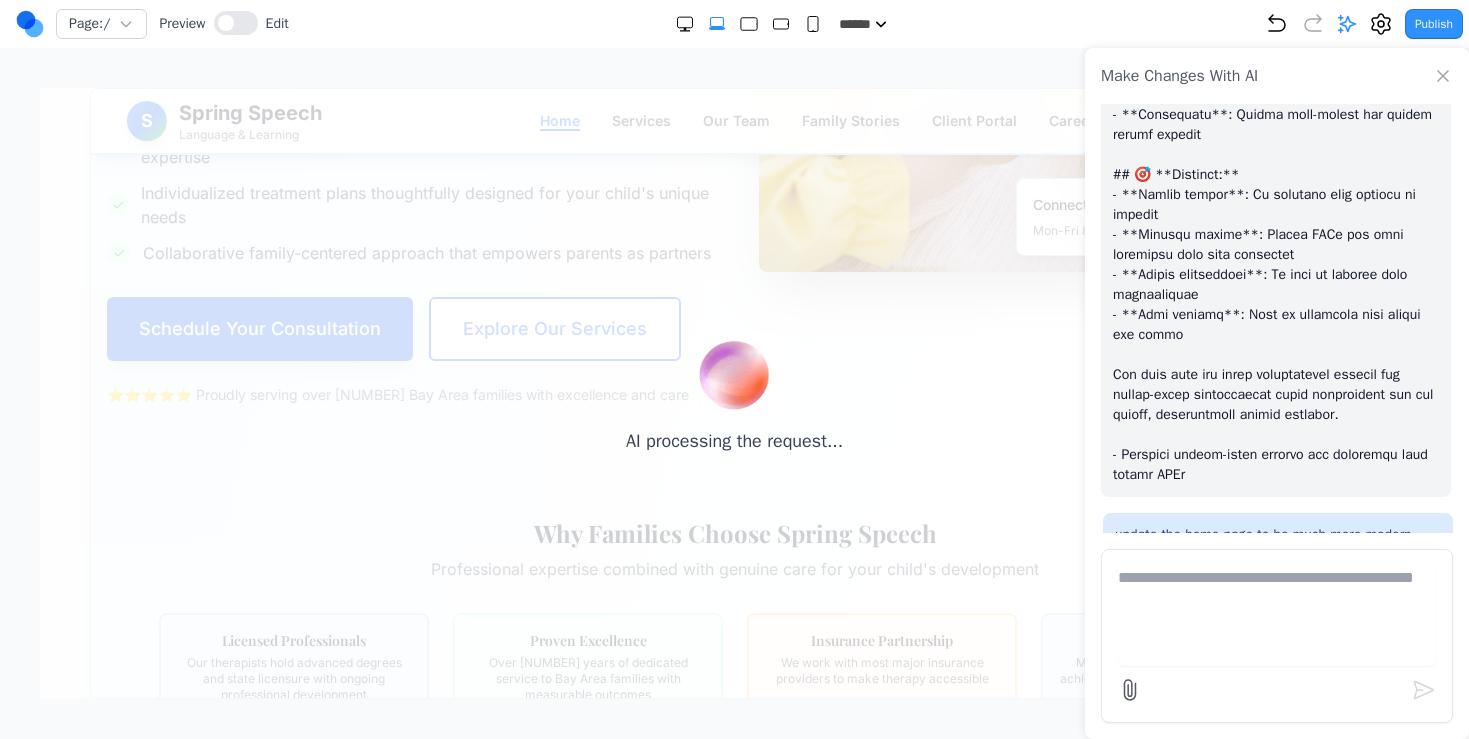 scroll, scrollTop: 5047, scrollLeft: 0, axis: vertical 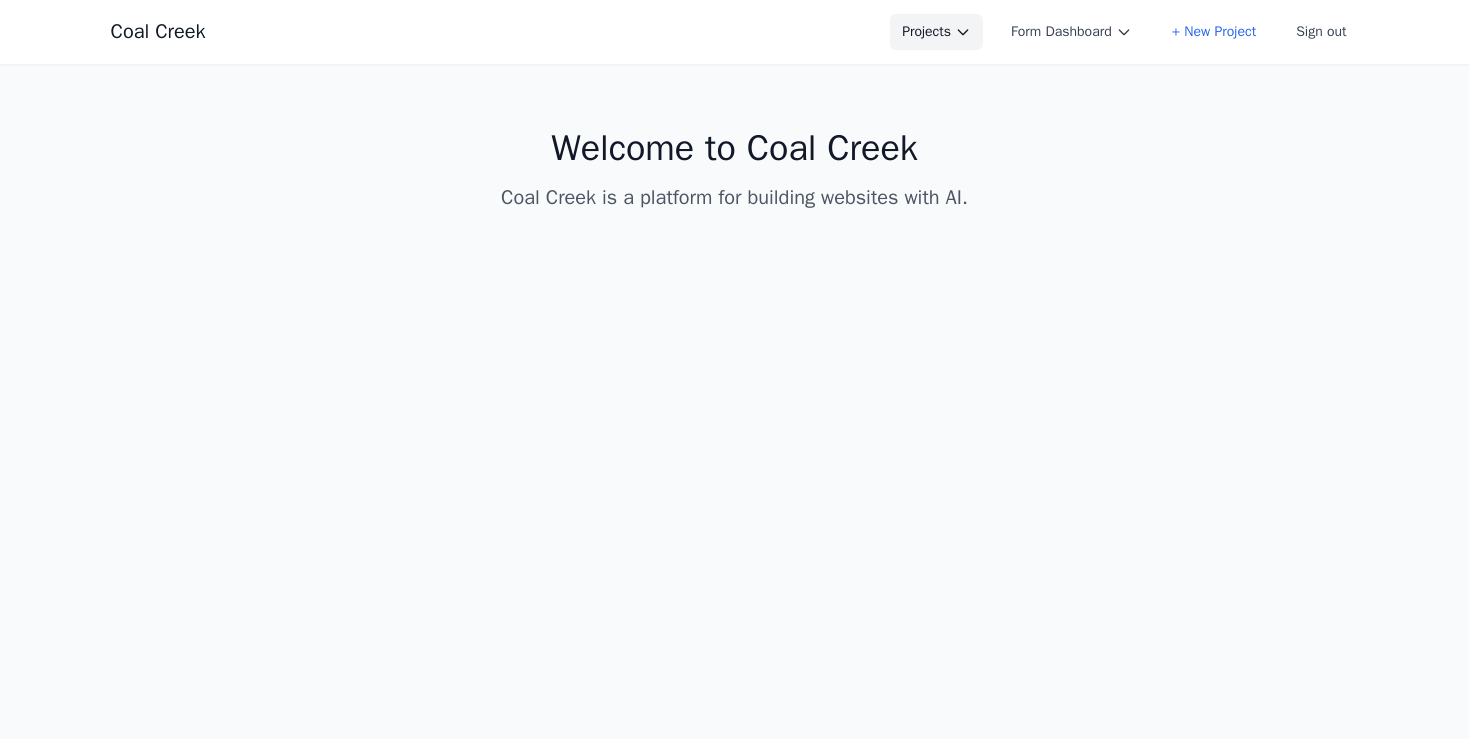 click on "Projects" at bounding box center (936, 32) 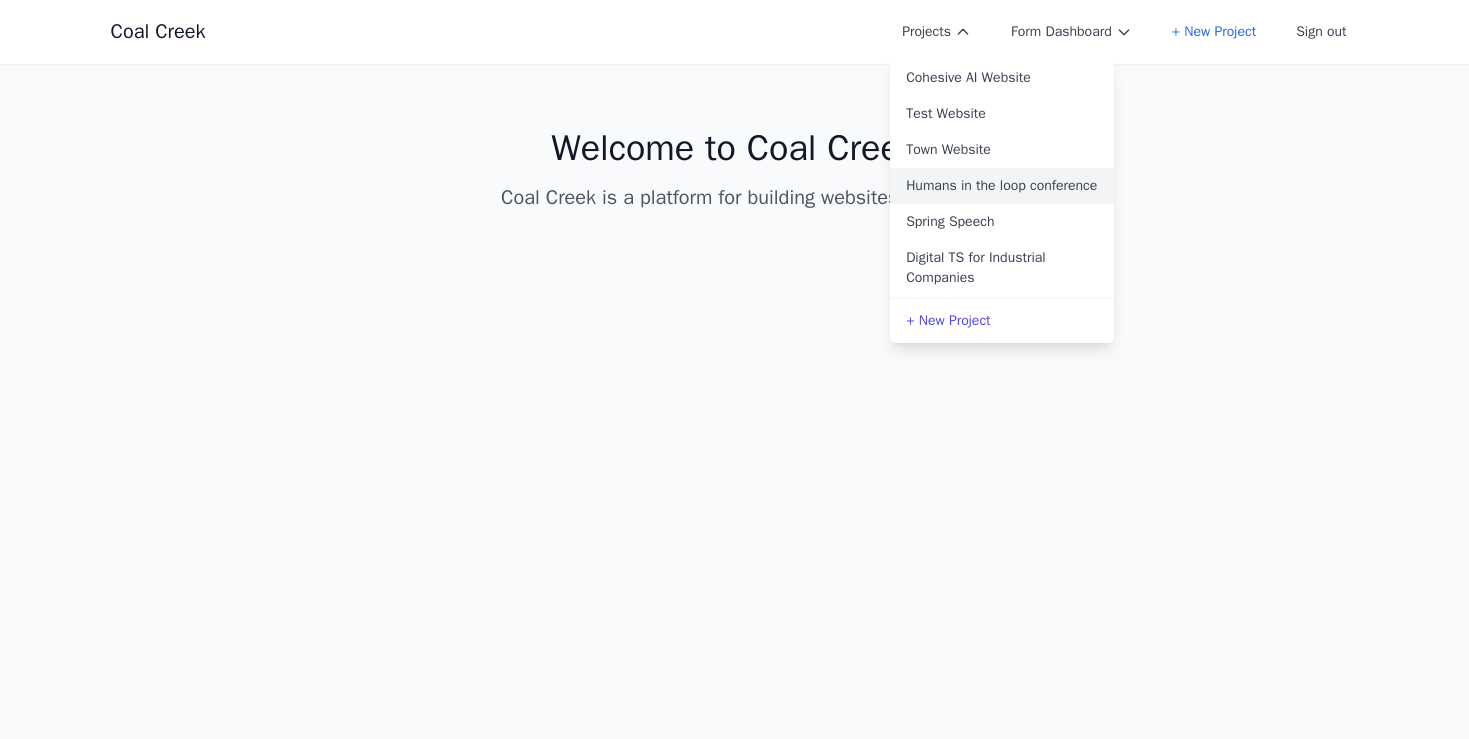 scroll, scrollTop: 528, scrollLeft: 0, axis: vertical 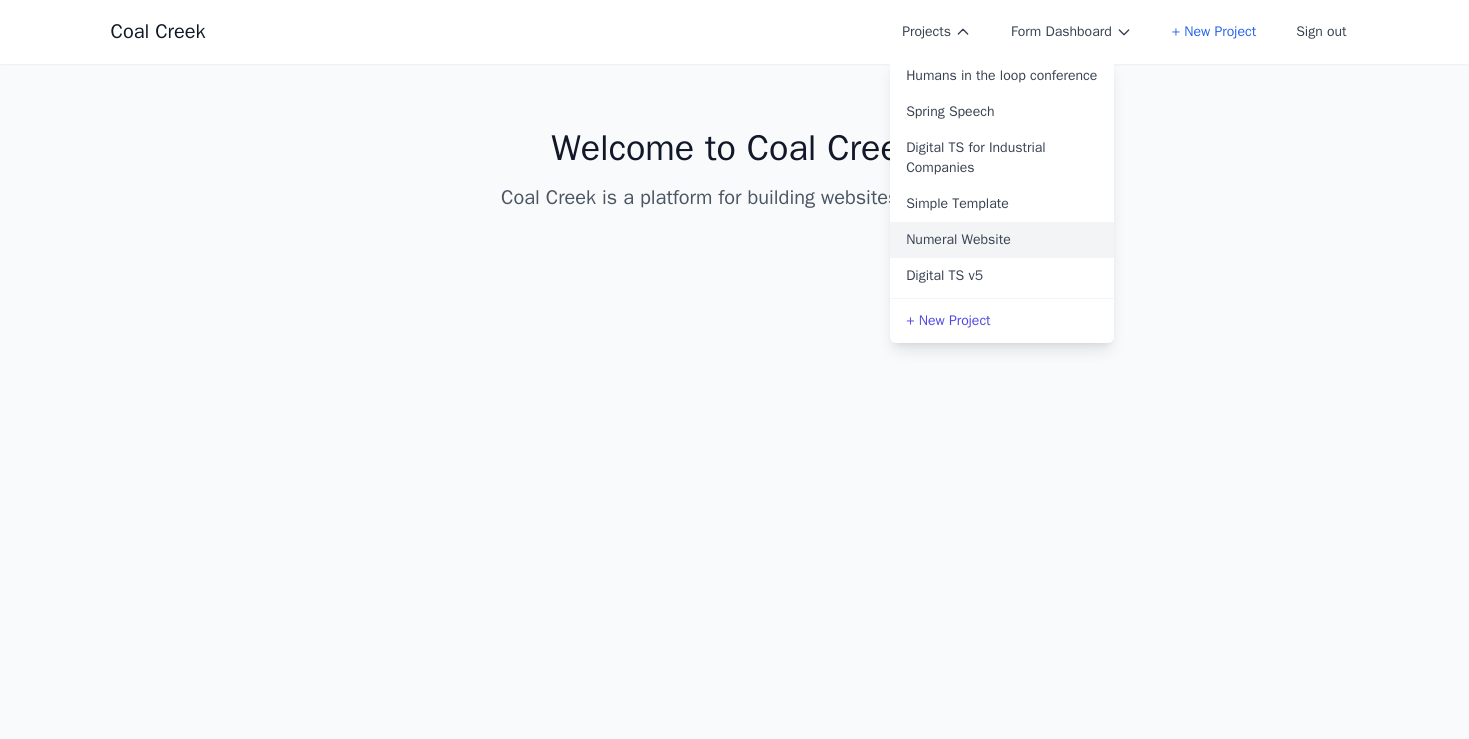 click on "Numeral Website" at bounding box center (1002, 240) 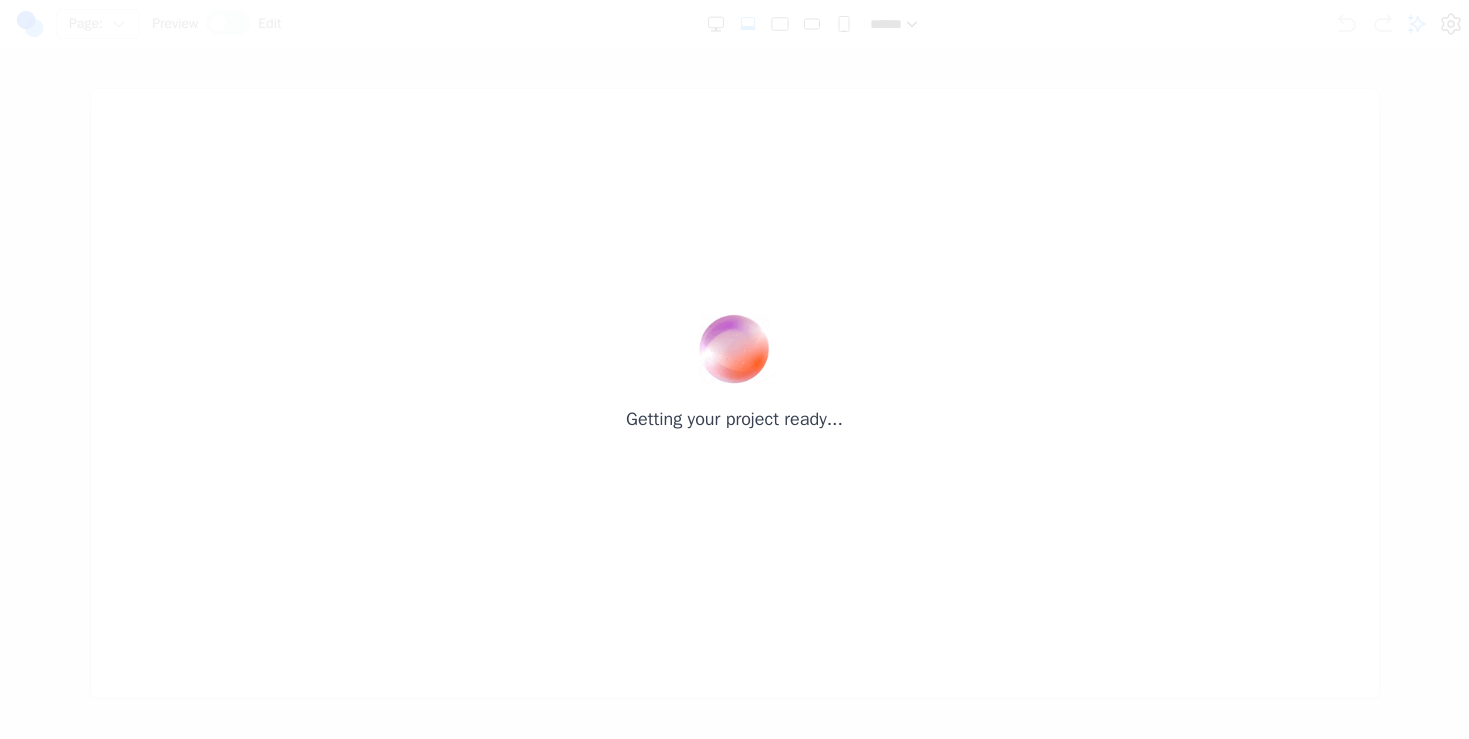 scroll, scrollTop: 0, scrollLeft: 0, axis: both 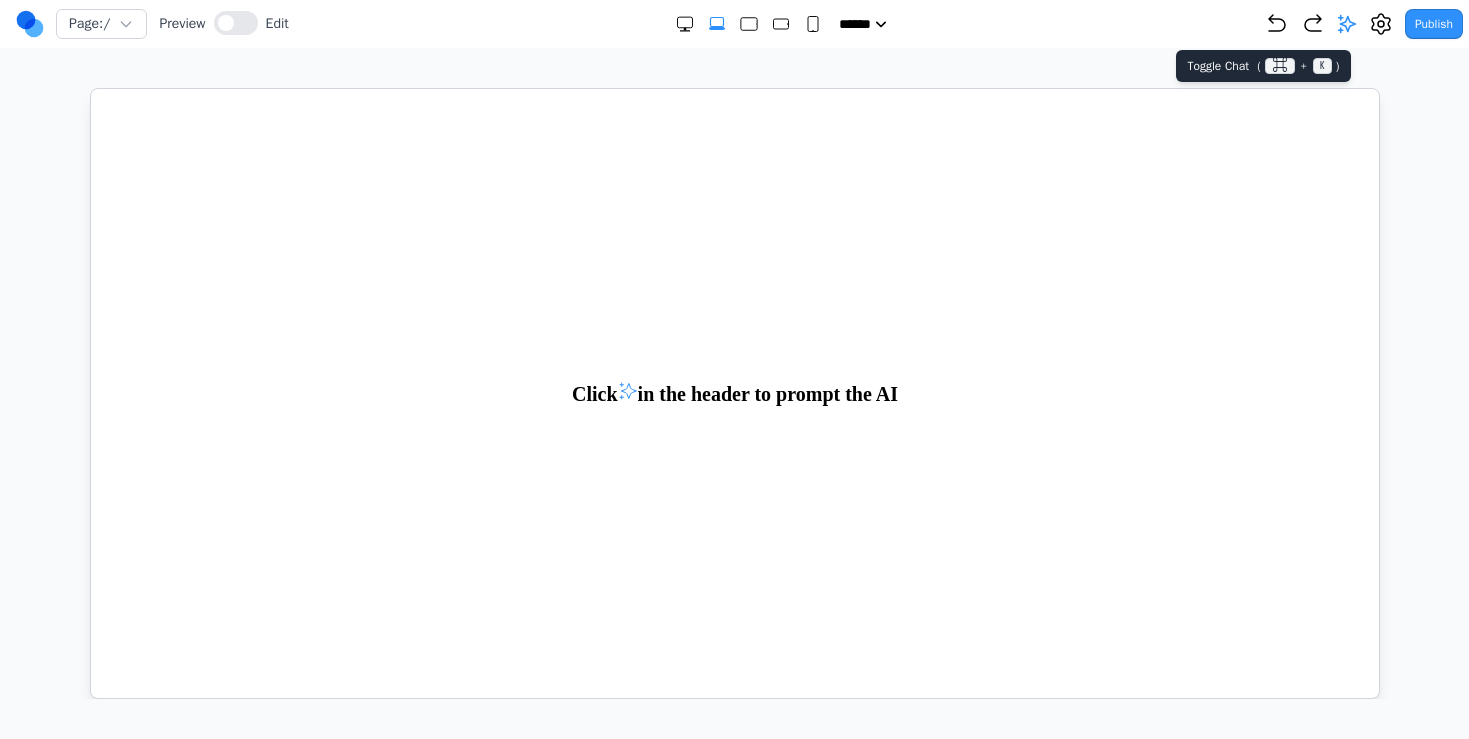 click 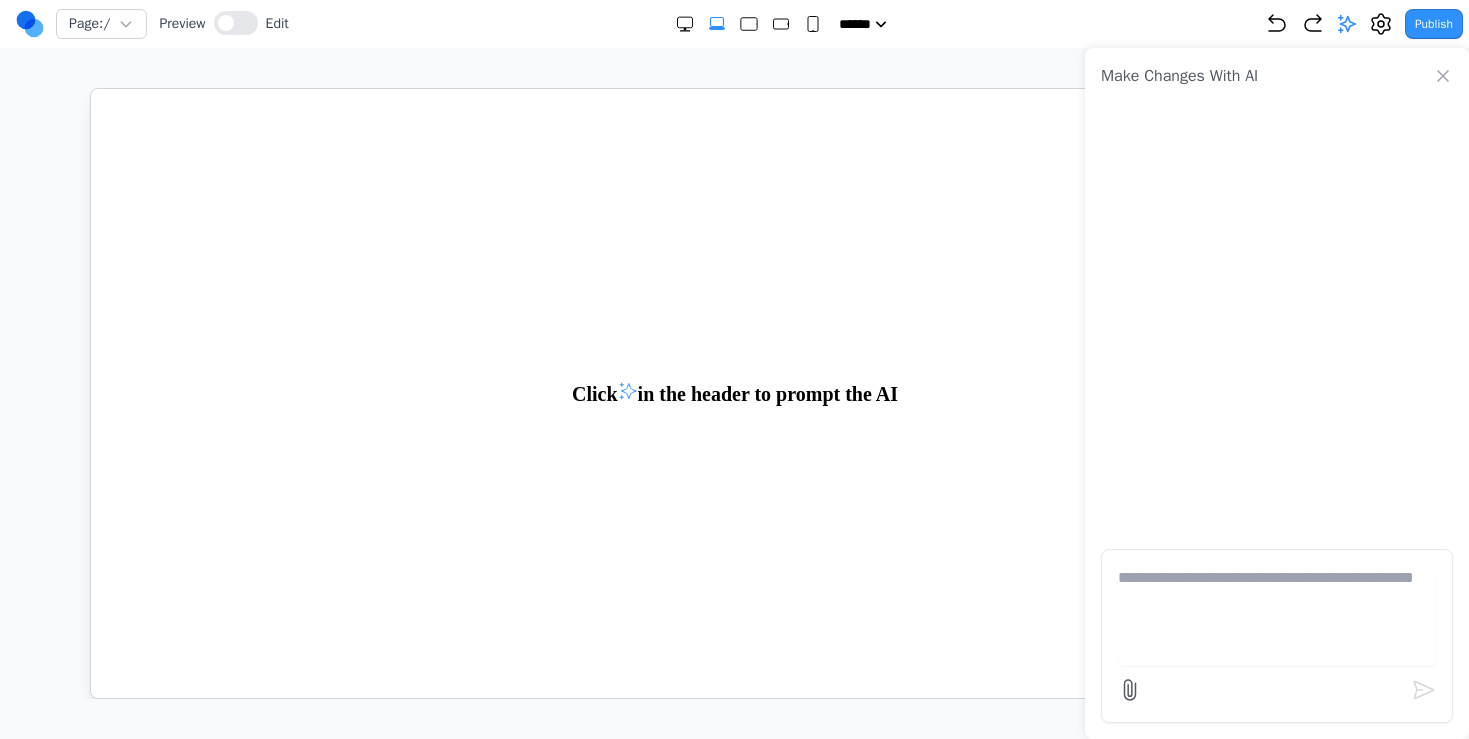 type 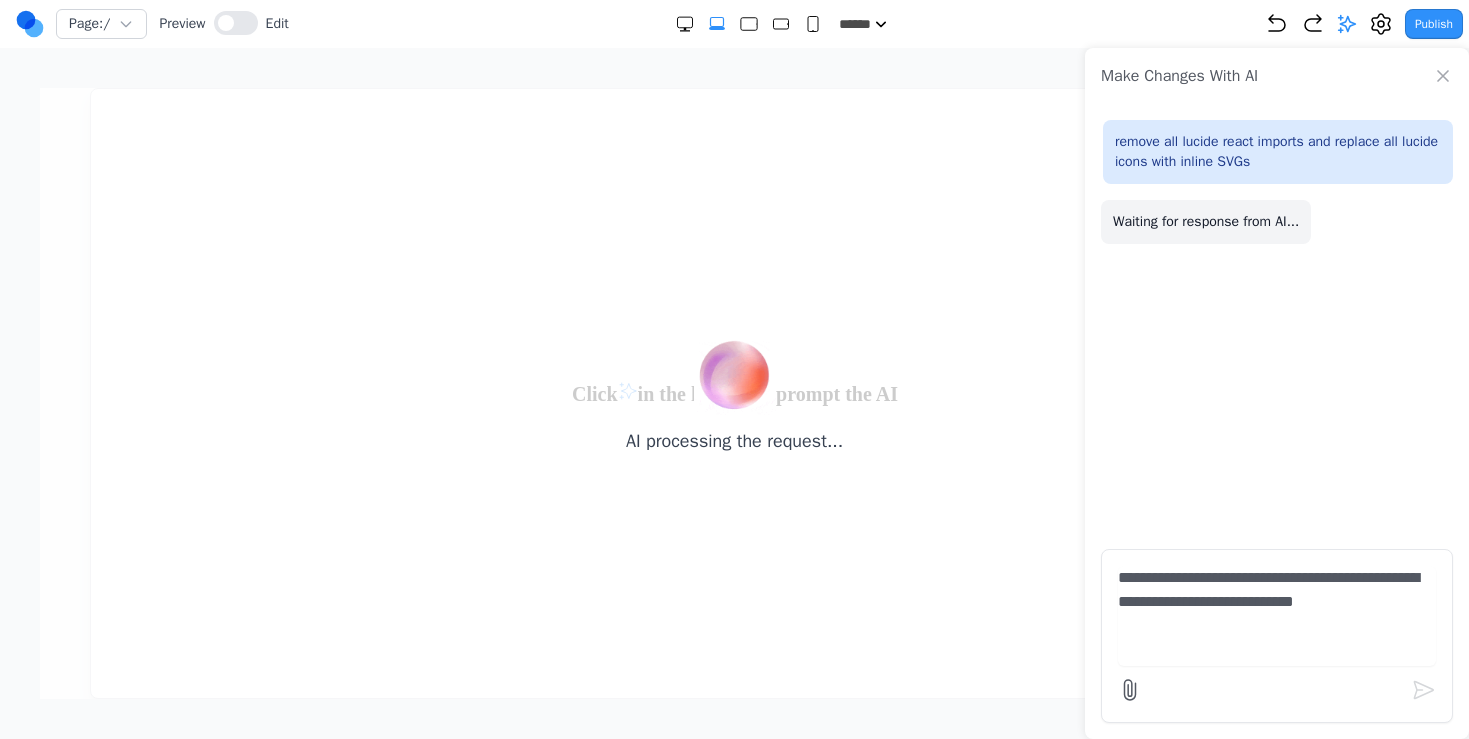 type 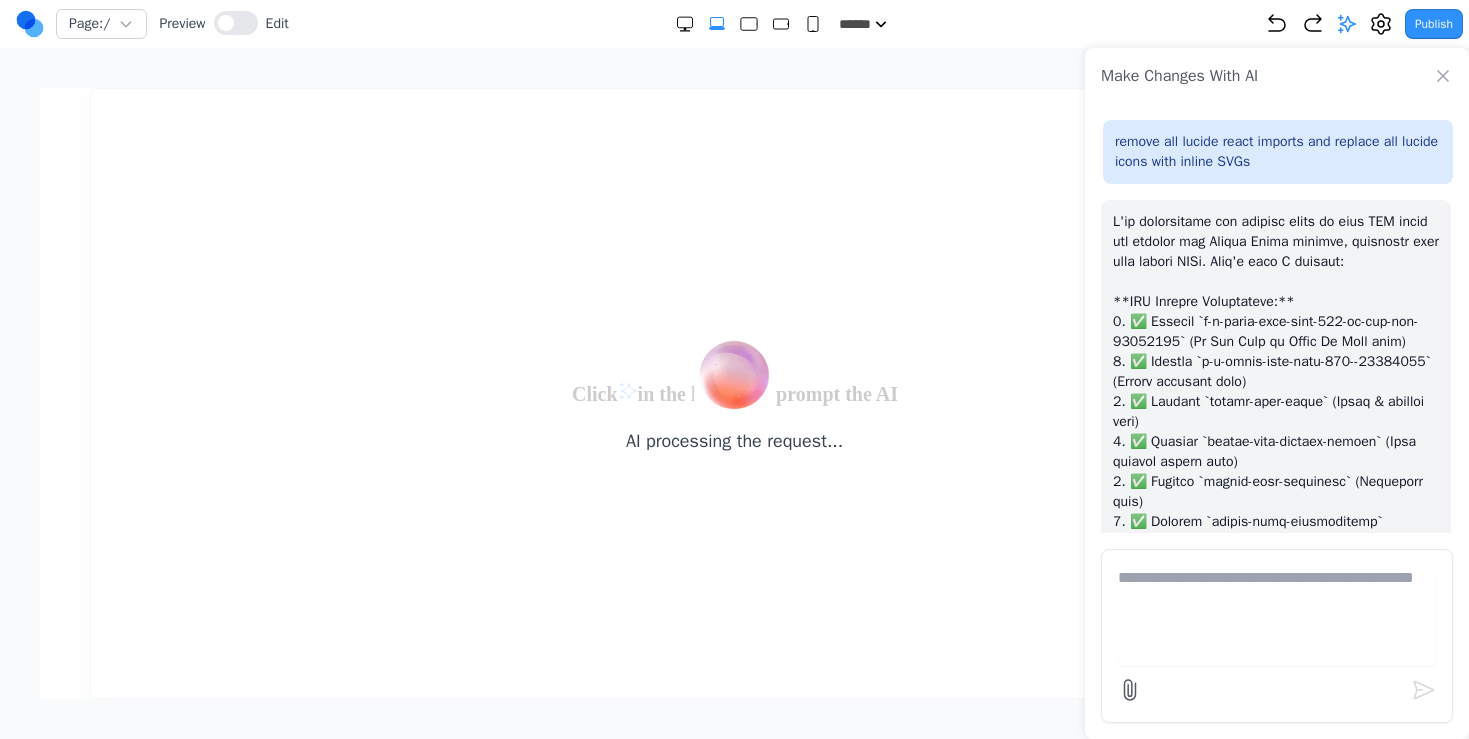 scroll, scrollTop: 487, scrollLeft: 0, axis: vertical 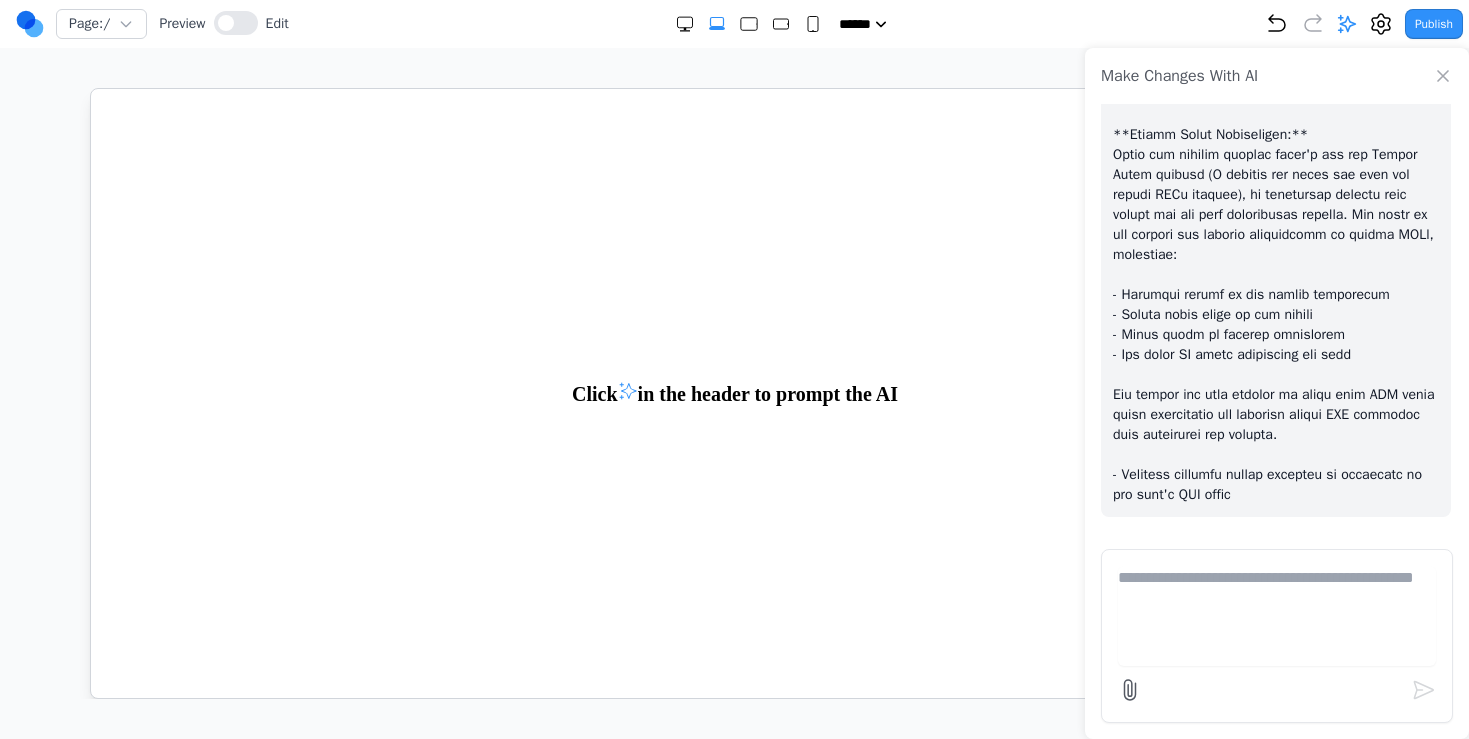 click 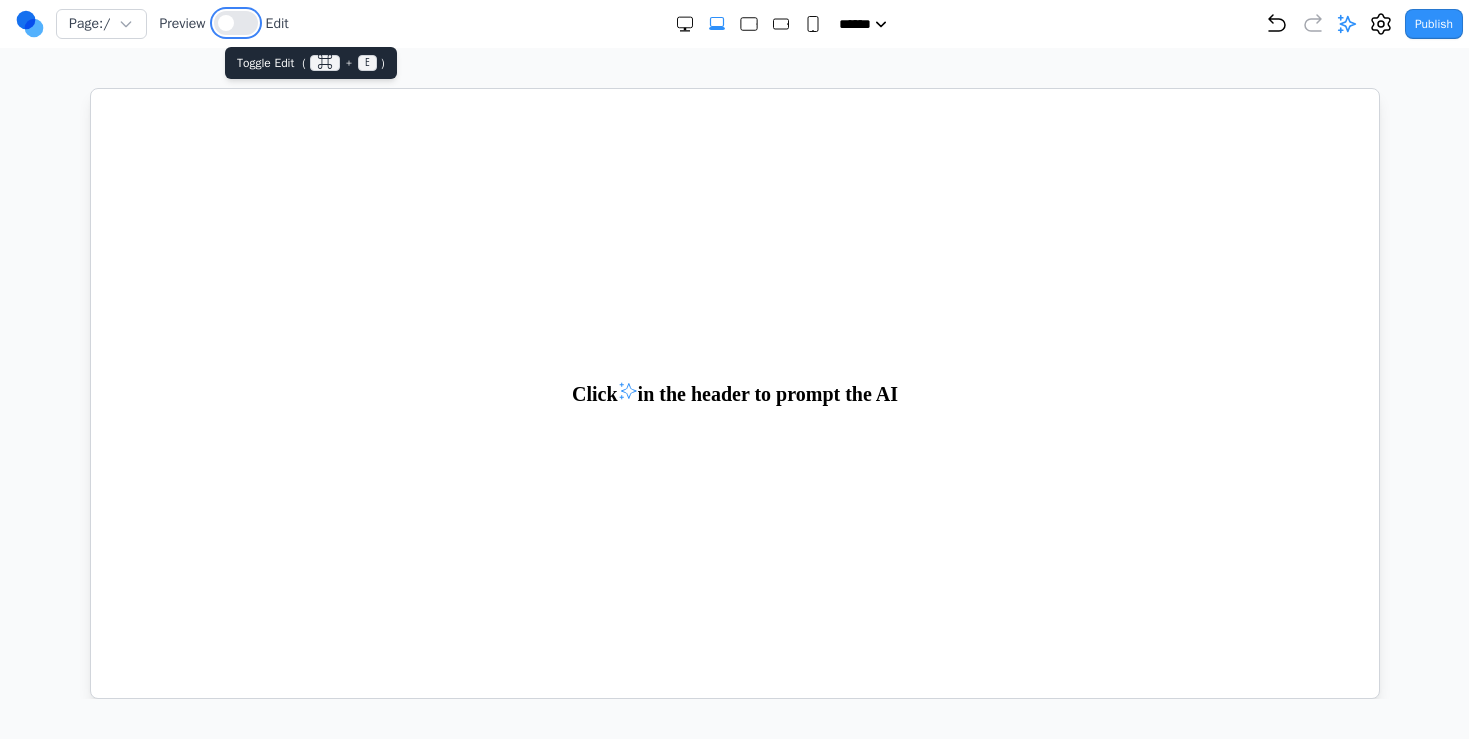 click at bounding box center (236, 23) 